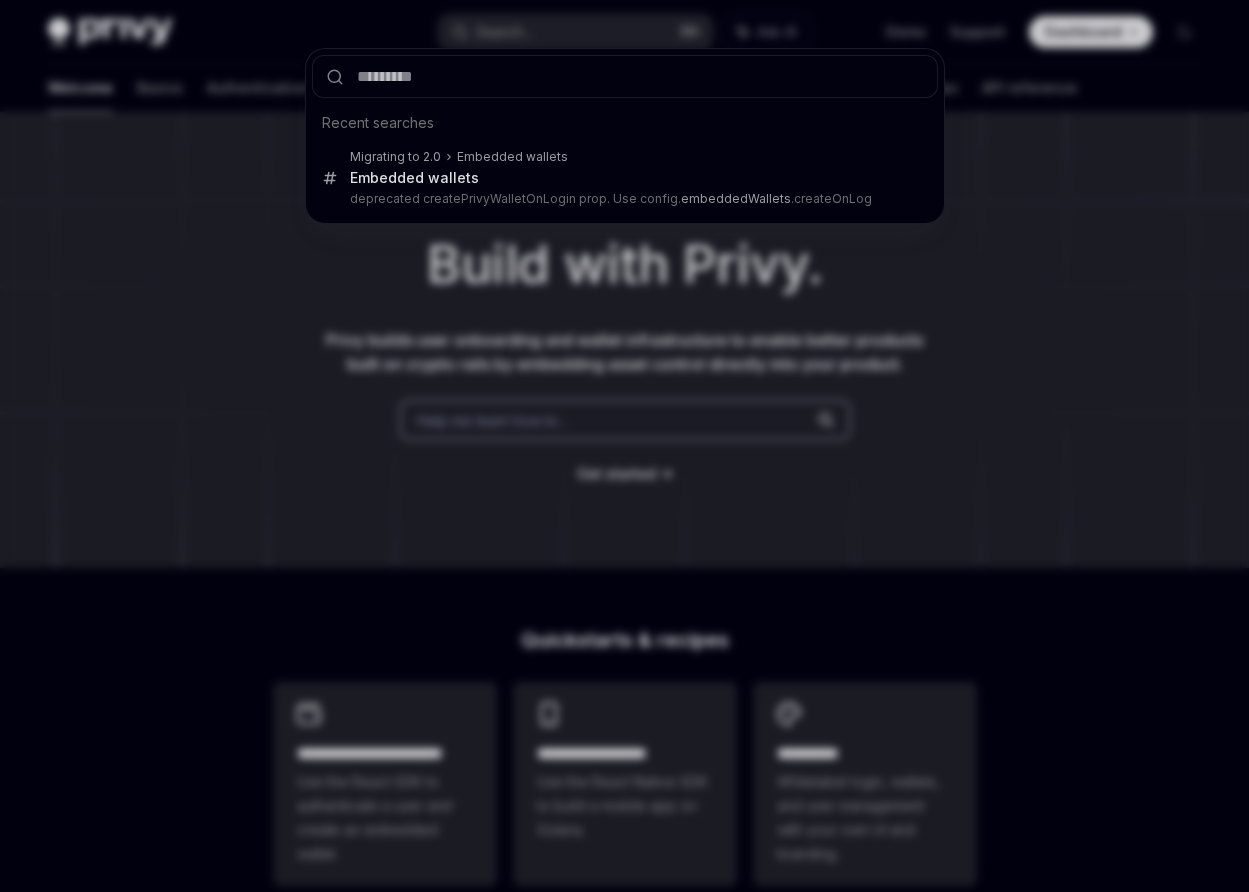 scroll, scrollTop: 0, scrollLeft: 0, axis: both 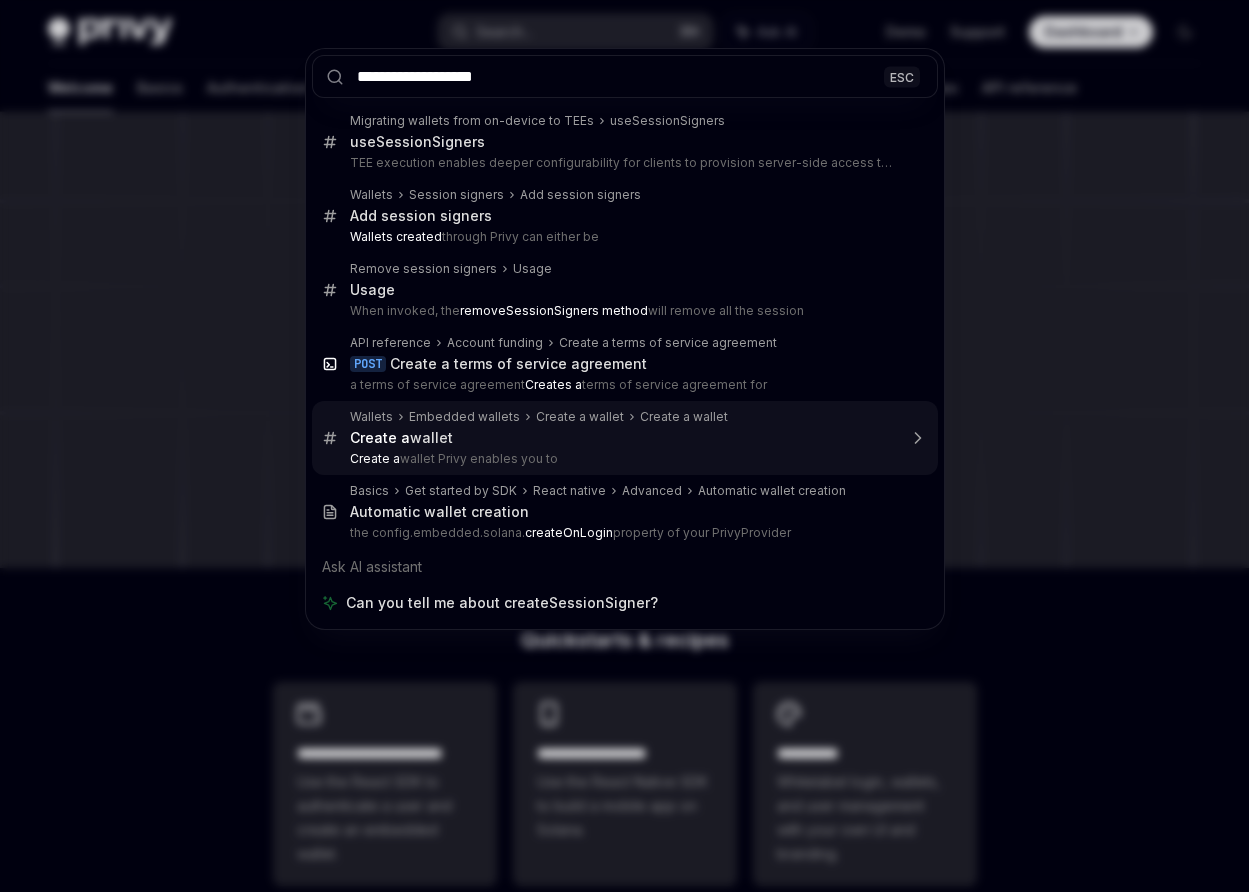click on "Create a  wallet" at bounding box center [623, 438] 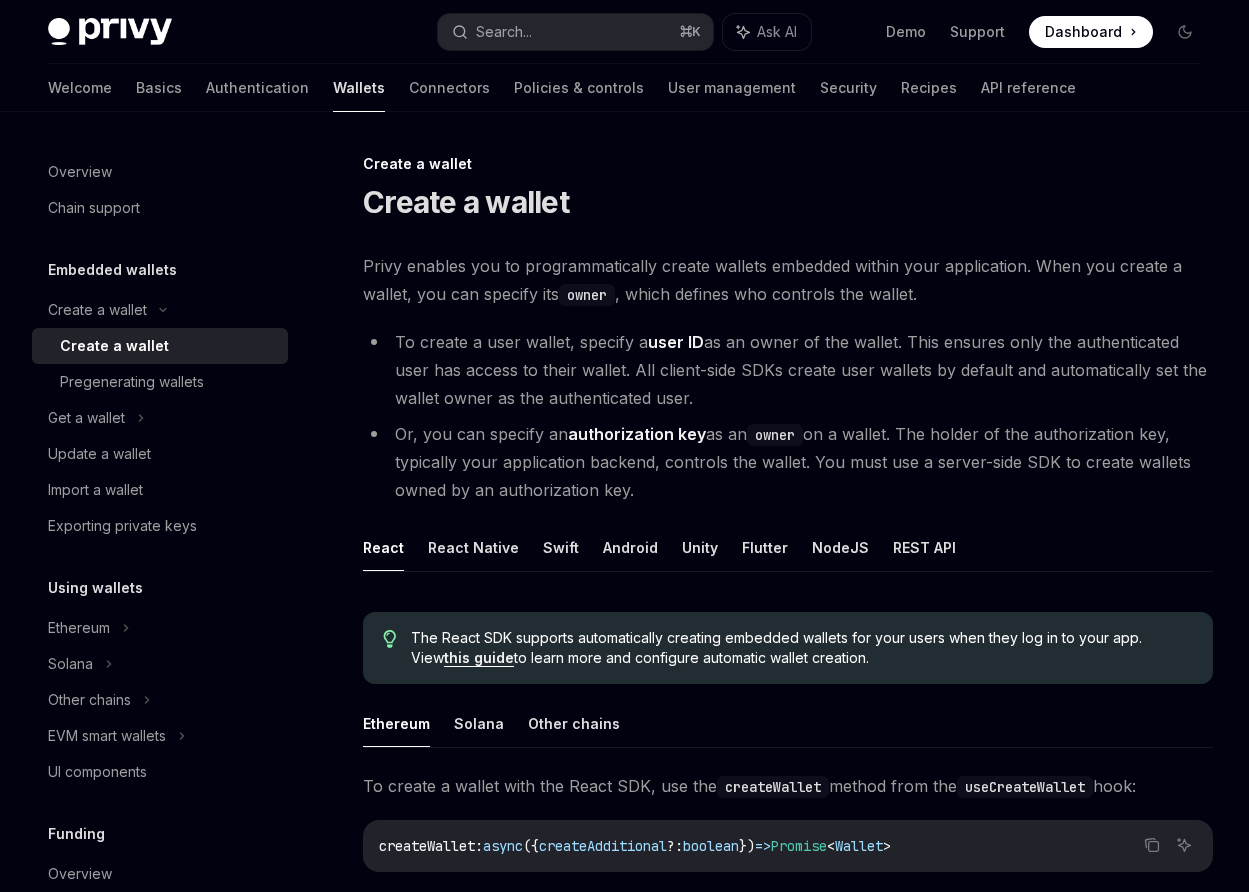 scroll, scrollTop: 47, scrollLeft: 0, axis: vertical 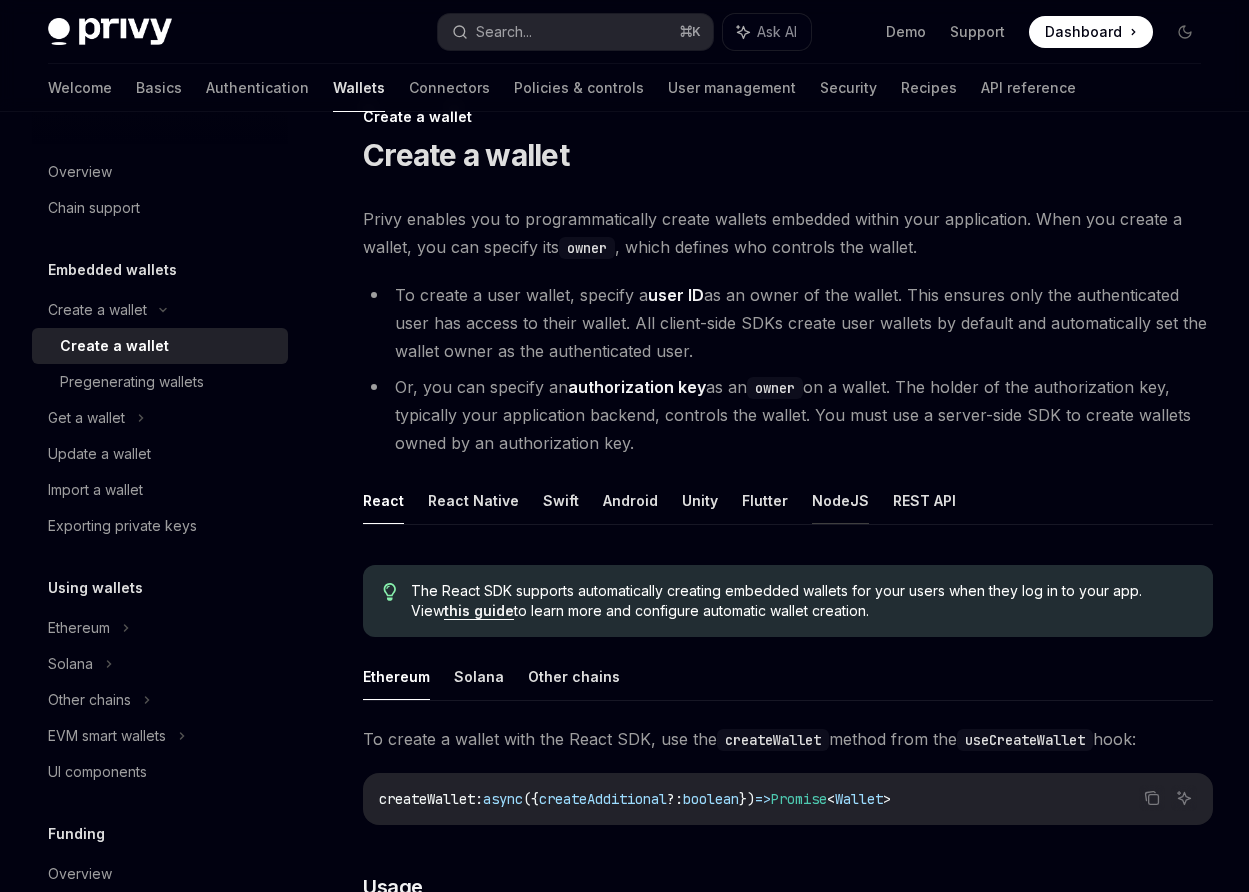click on "NodeJS" at bounding box center (840, 500) 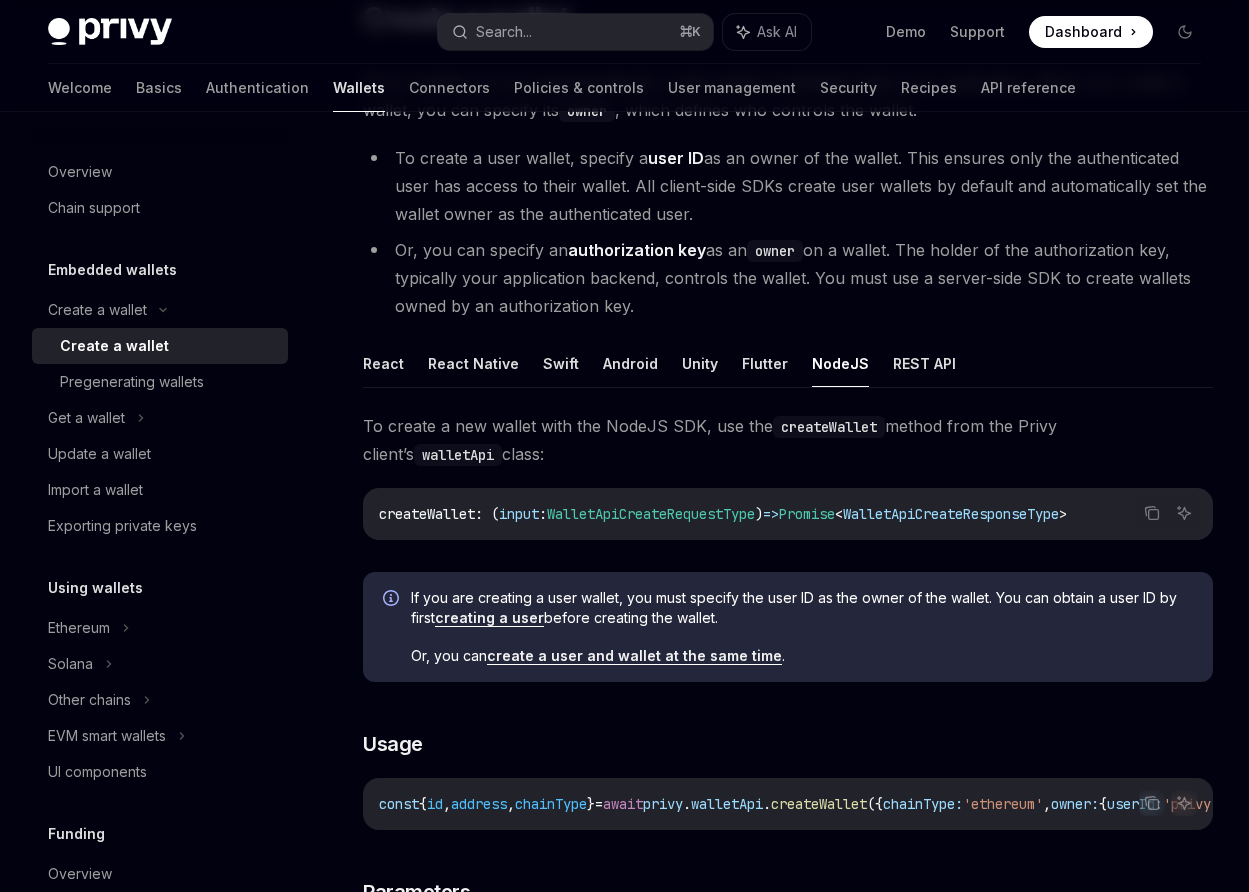 scroll, scrollTop: 193, scrollLeft: 0, axis: vertical 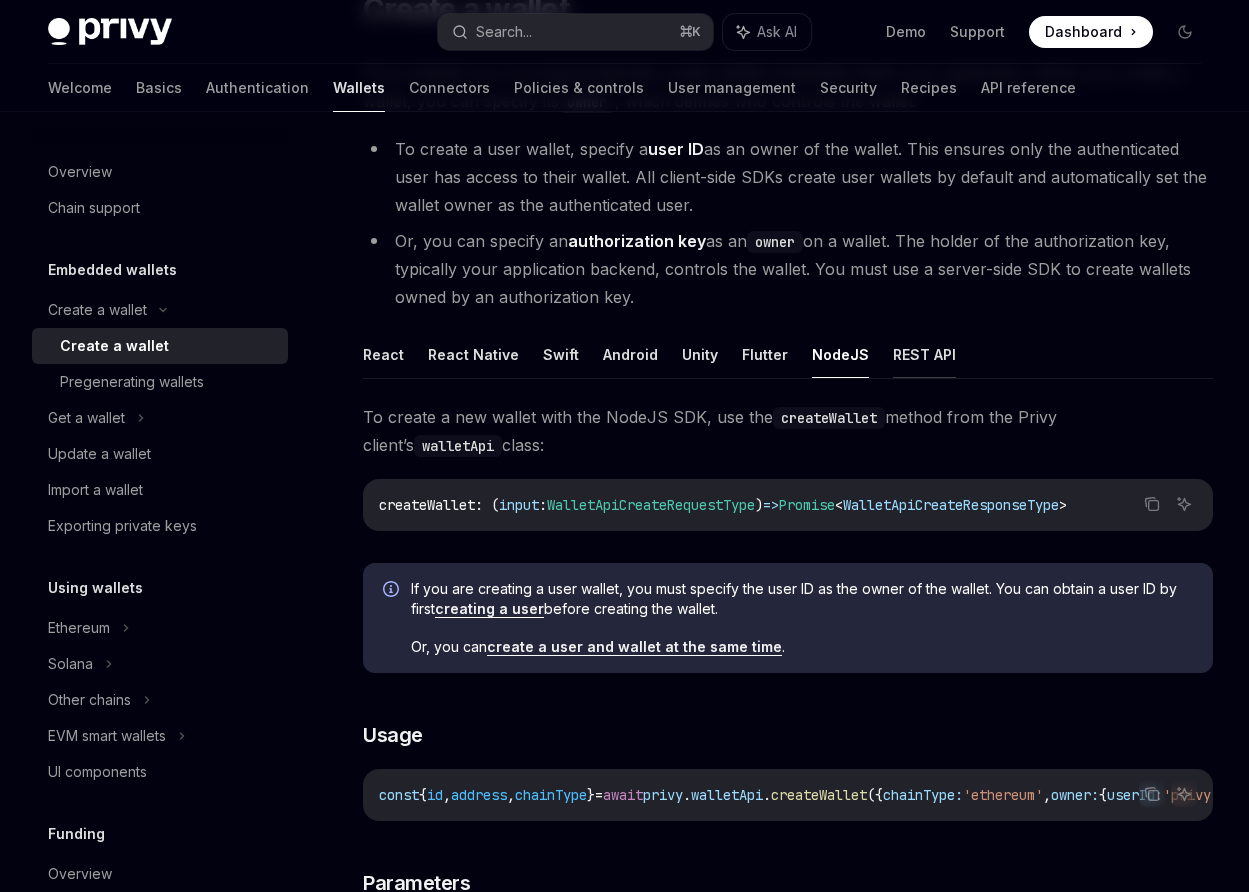 click on "REST API" at bounding box center (924, 354) 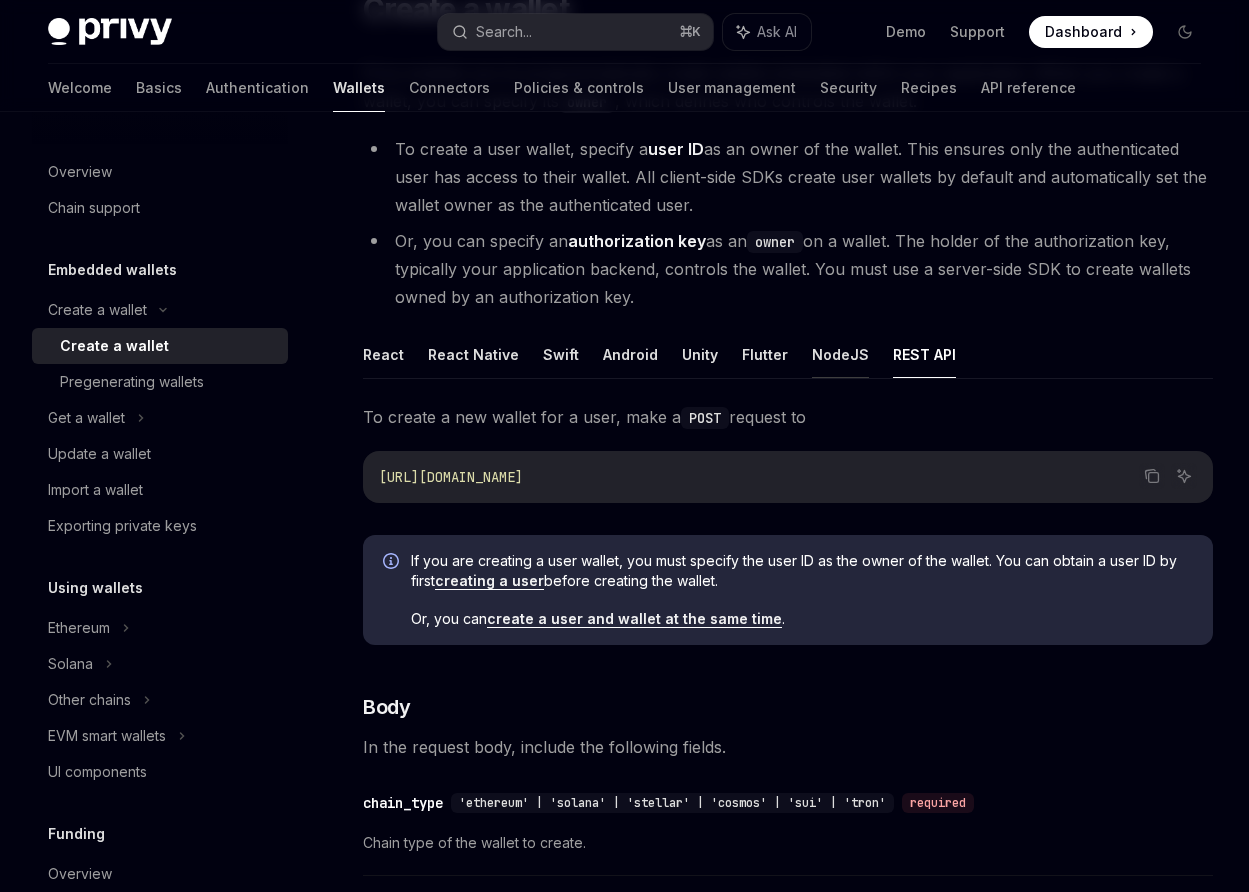 click on "NodeJS" at bounding box center (840, 354) 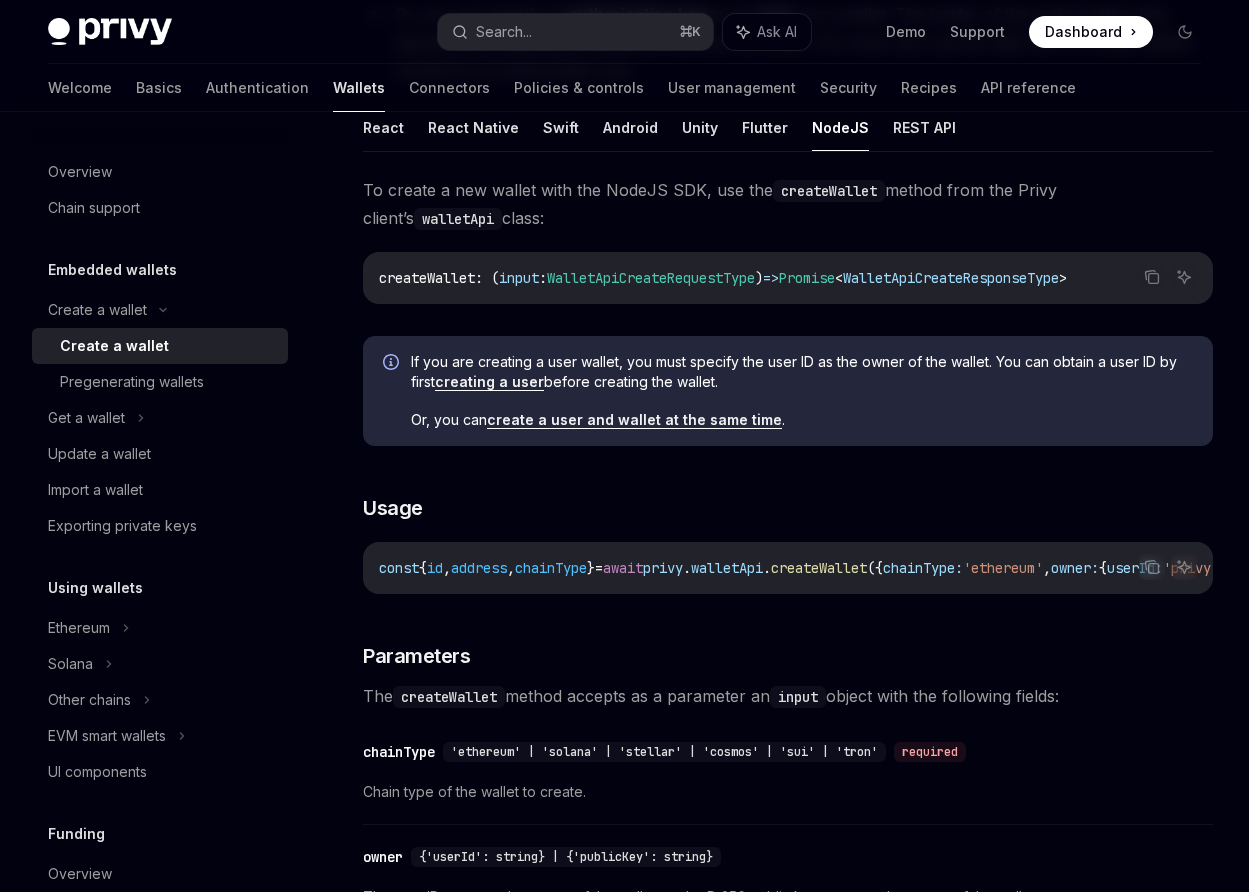 scroll, scrollTop: 439, scrollLeft: 0, axis: vertical 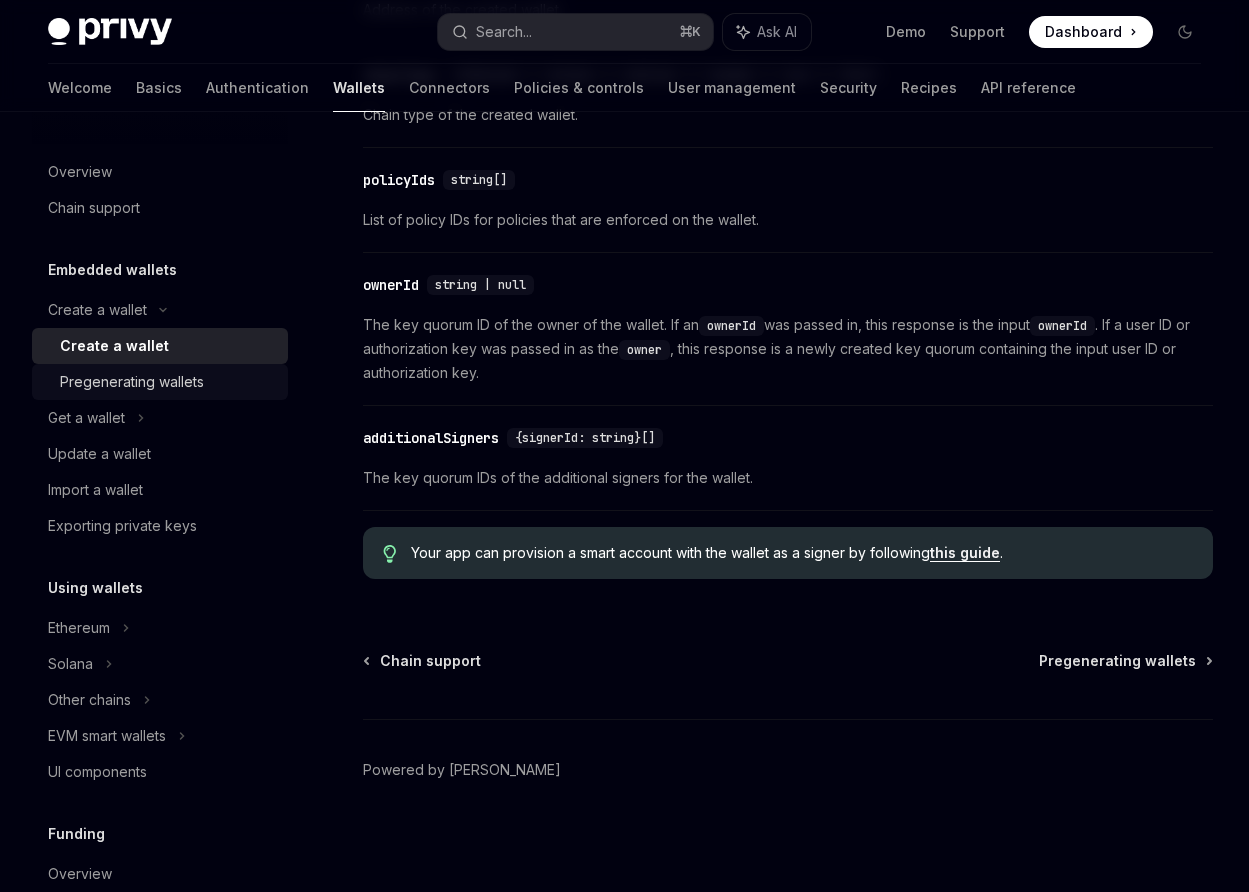 click on "Pregenerating wallets" at bounding box center [132, 382] 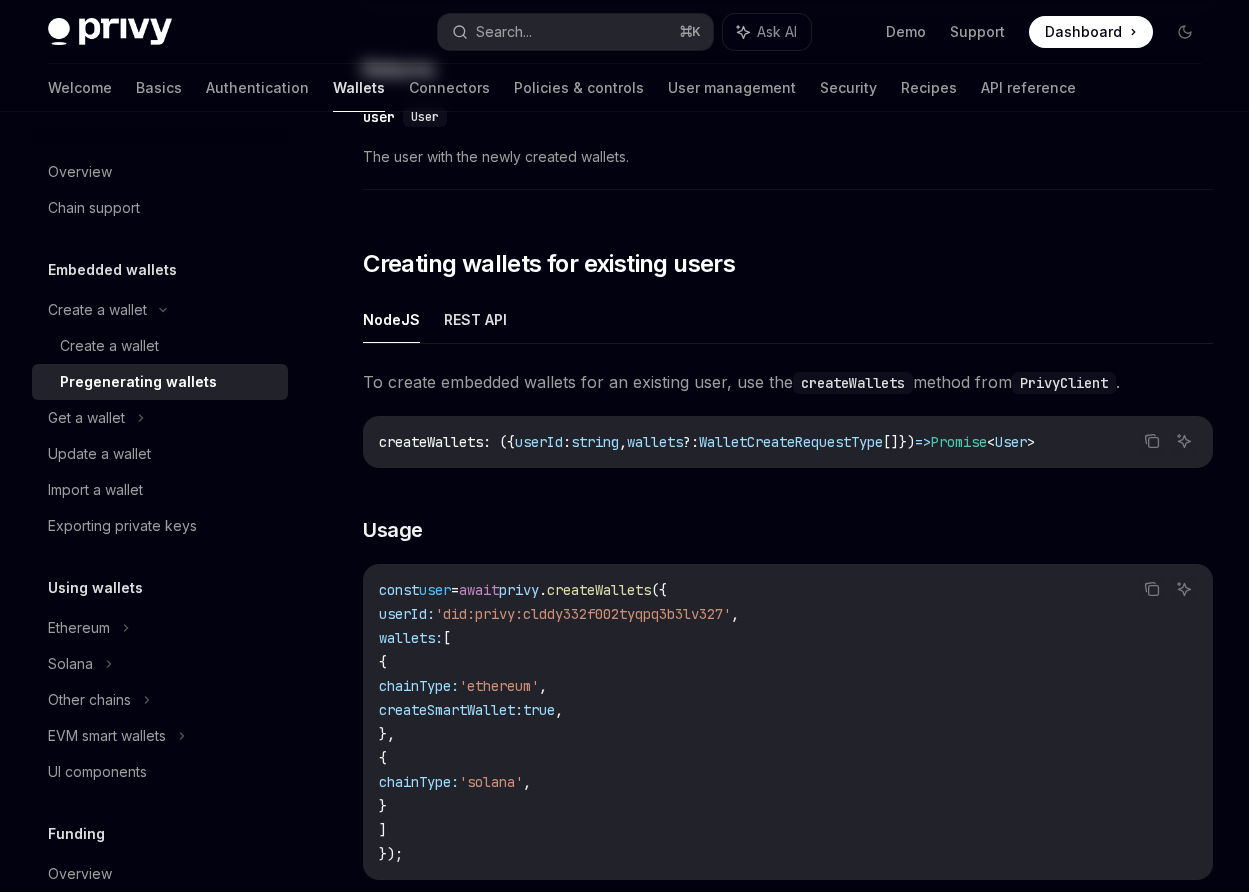 scroll, scrollTop: 0, scrollLeft: 0, axis: both 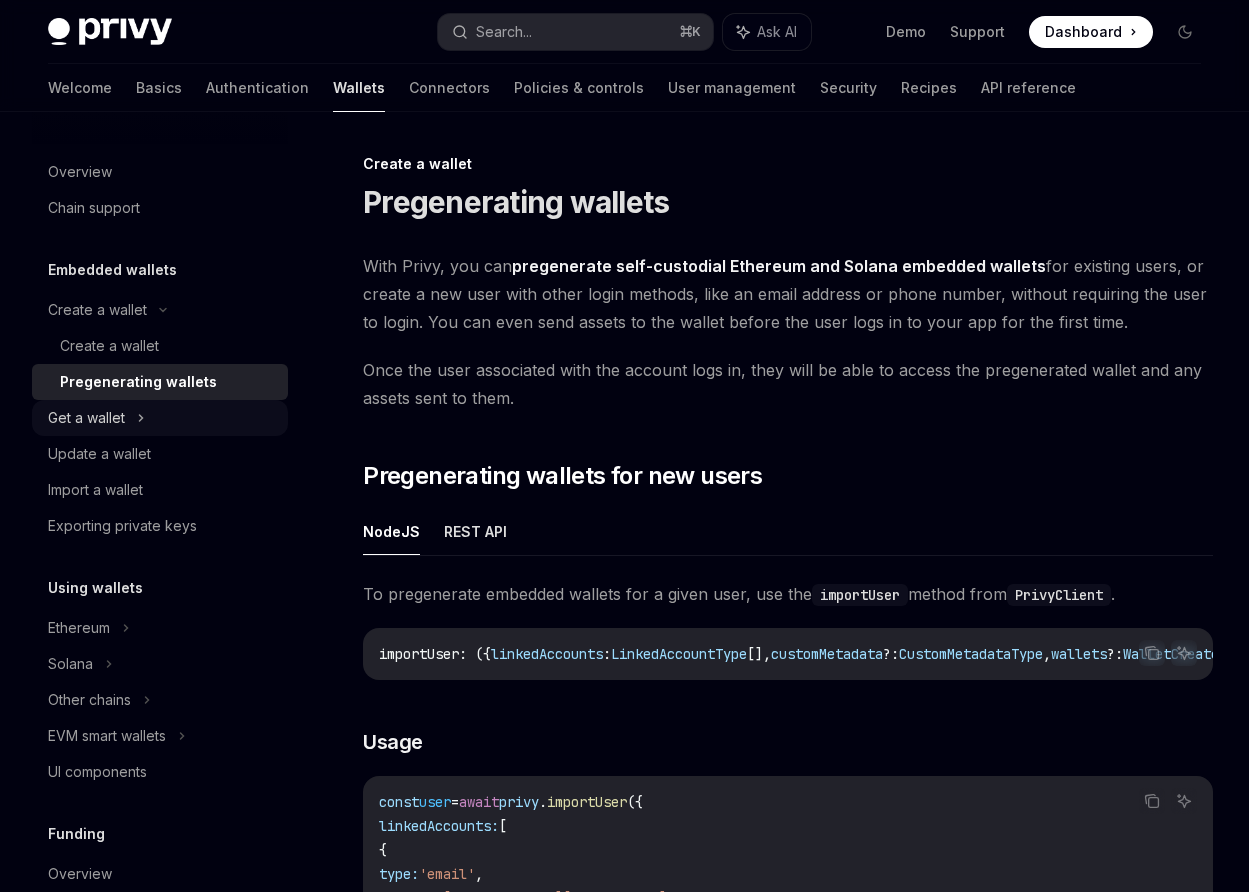 click on "Get a wallet" at bounding box center [160, 418] 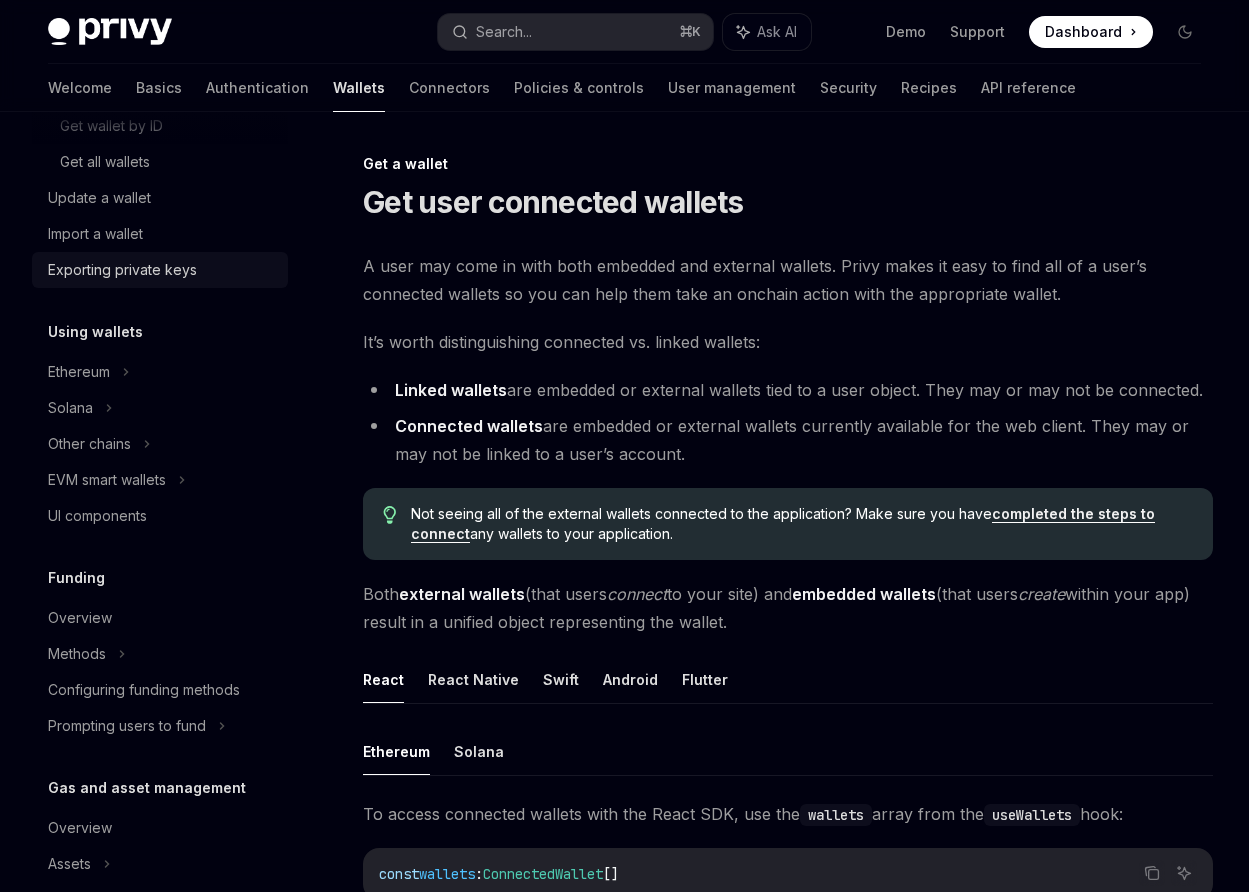 scroll, scrollTop: 375, scrollLeft: 0, axis: vertical 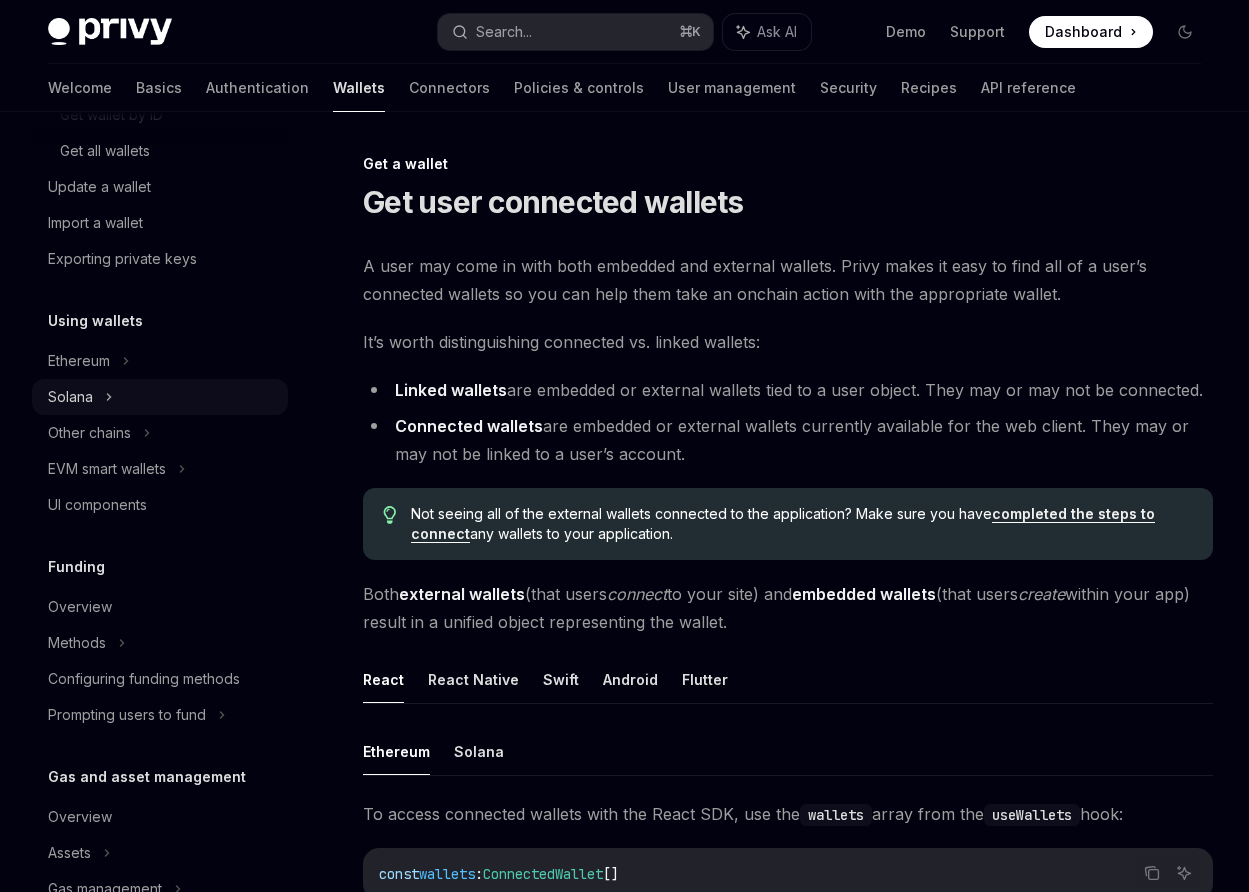 click on "Solana" at bounding box center [160, 43] 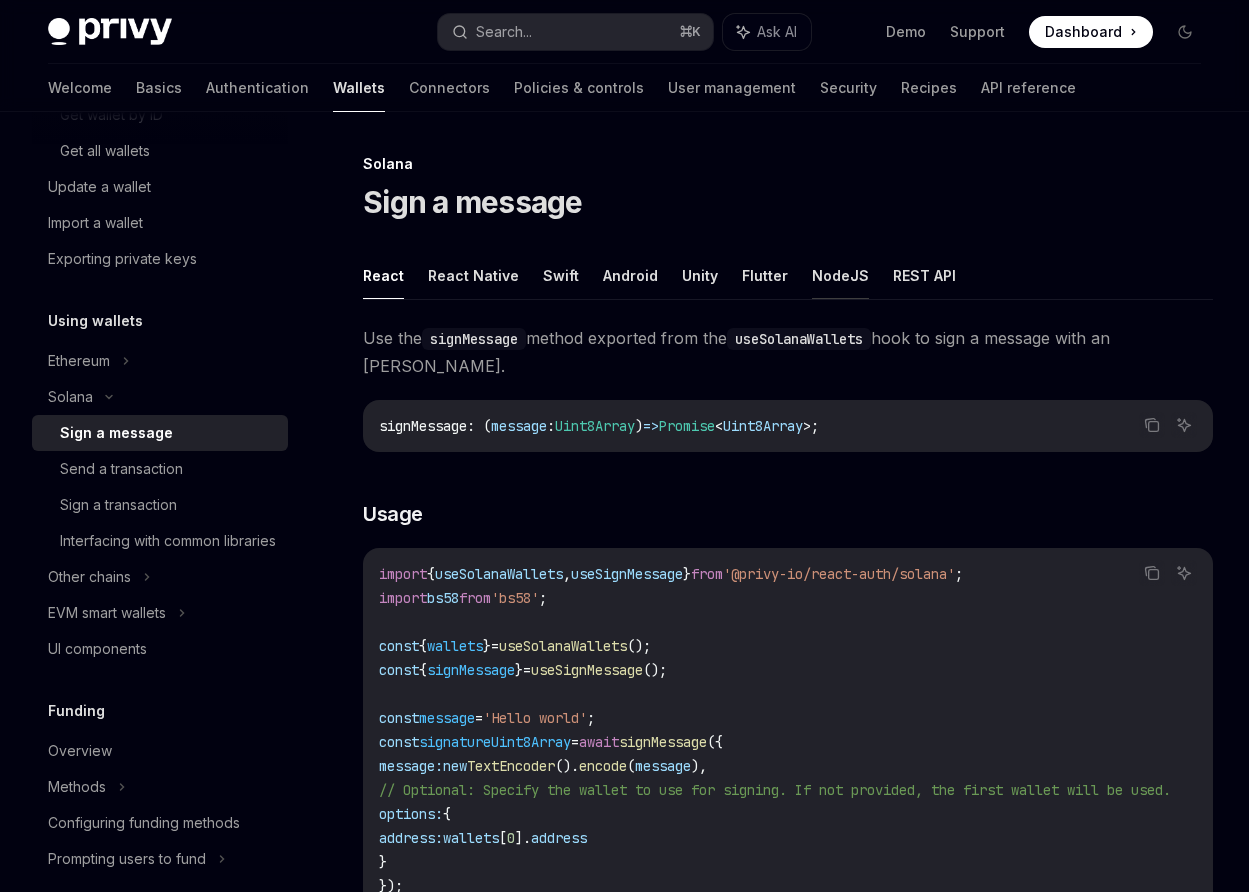 click on "NodeJS" at bounding box center [840, 275] 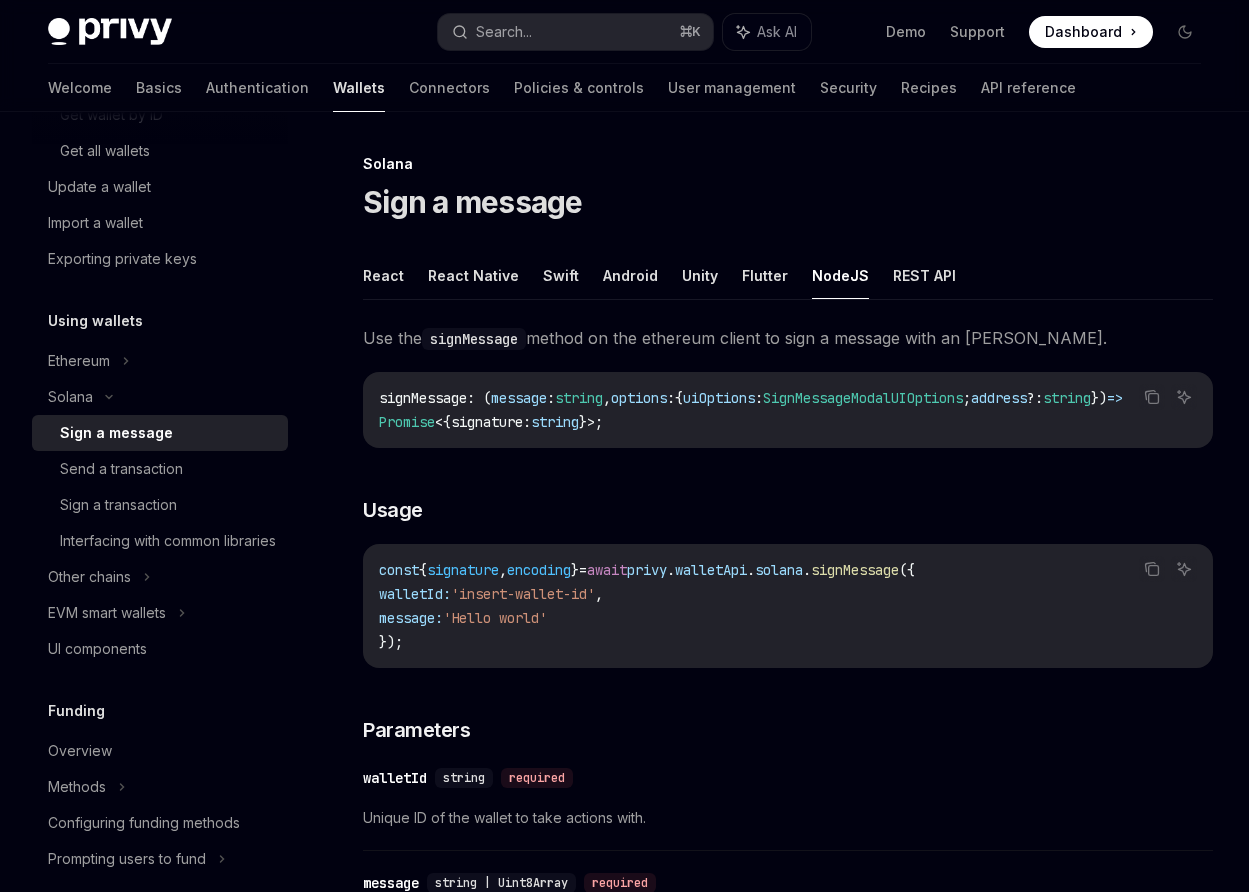 scroll, scrollTop: 0, scrollLeft: 0, axis: both 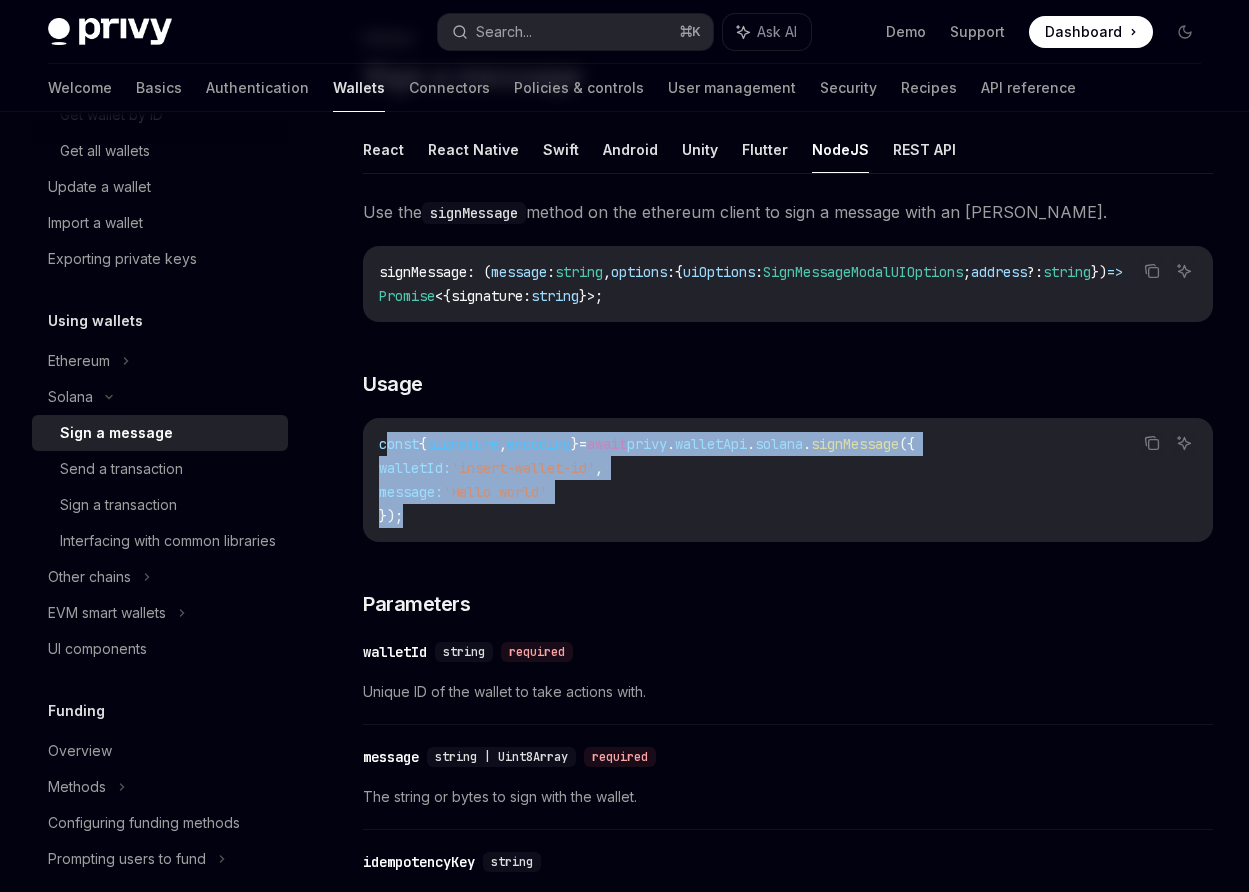 drag, startPoint x: 384, startPoint y: 451, endPoint x: 483, endPoint y: 521, distance: 121.24768 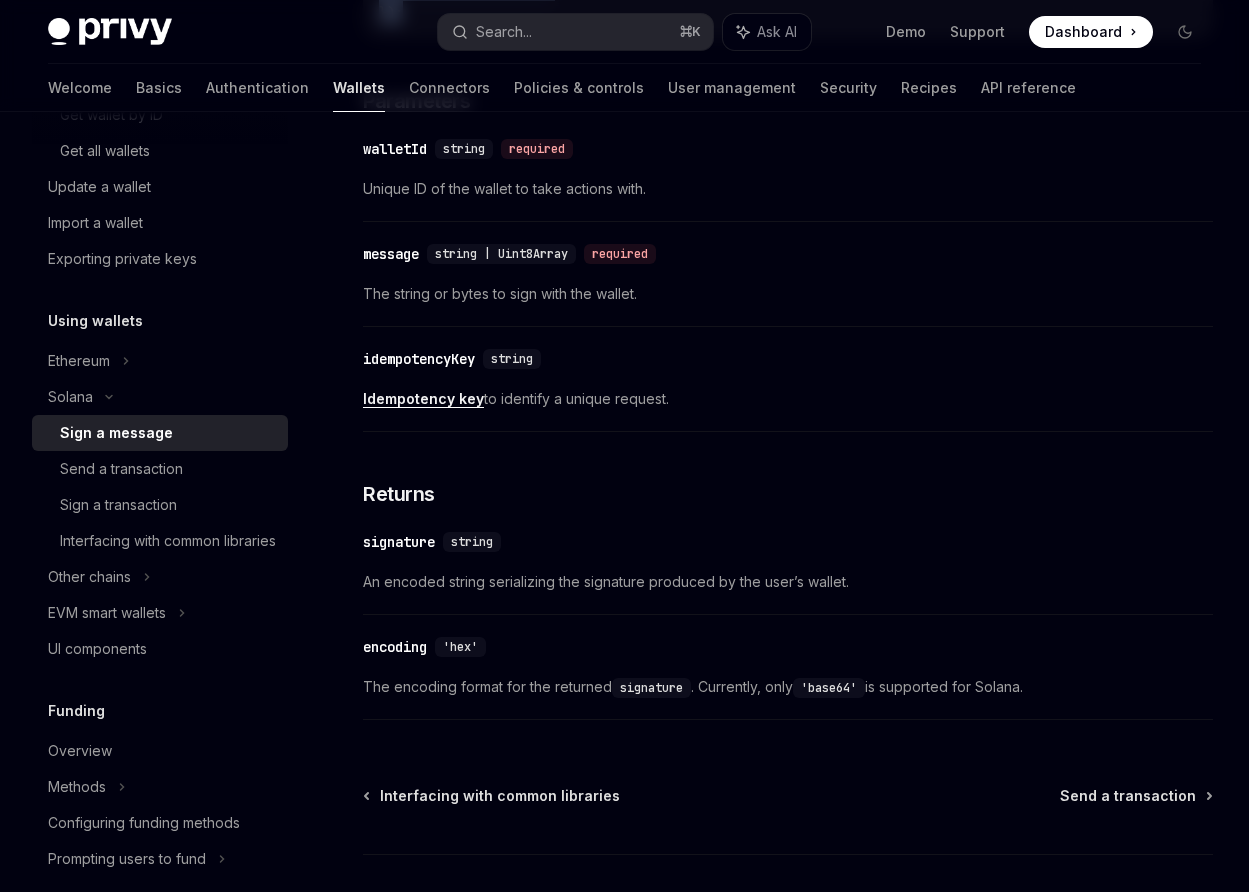 scroll, scrollTop: 649, scrollLeft: 0, axis: vertical 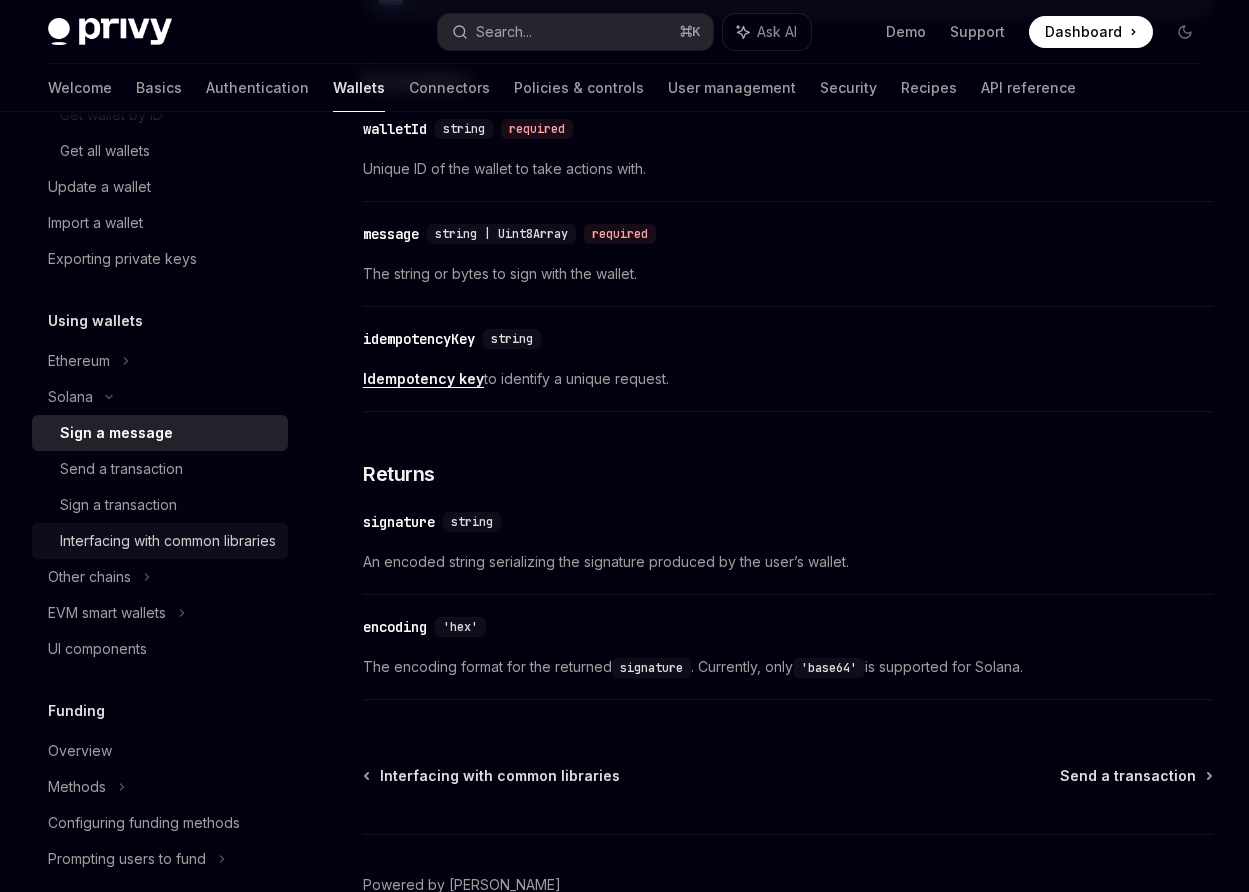 click on "Interfacing with common libraries" at bounding box center (168, 541) 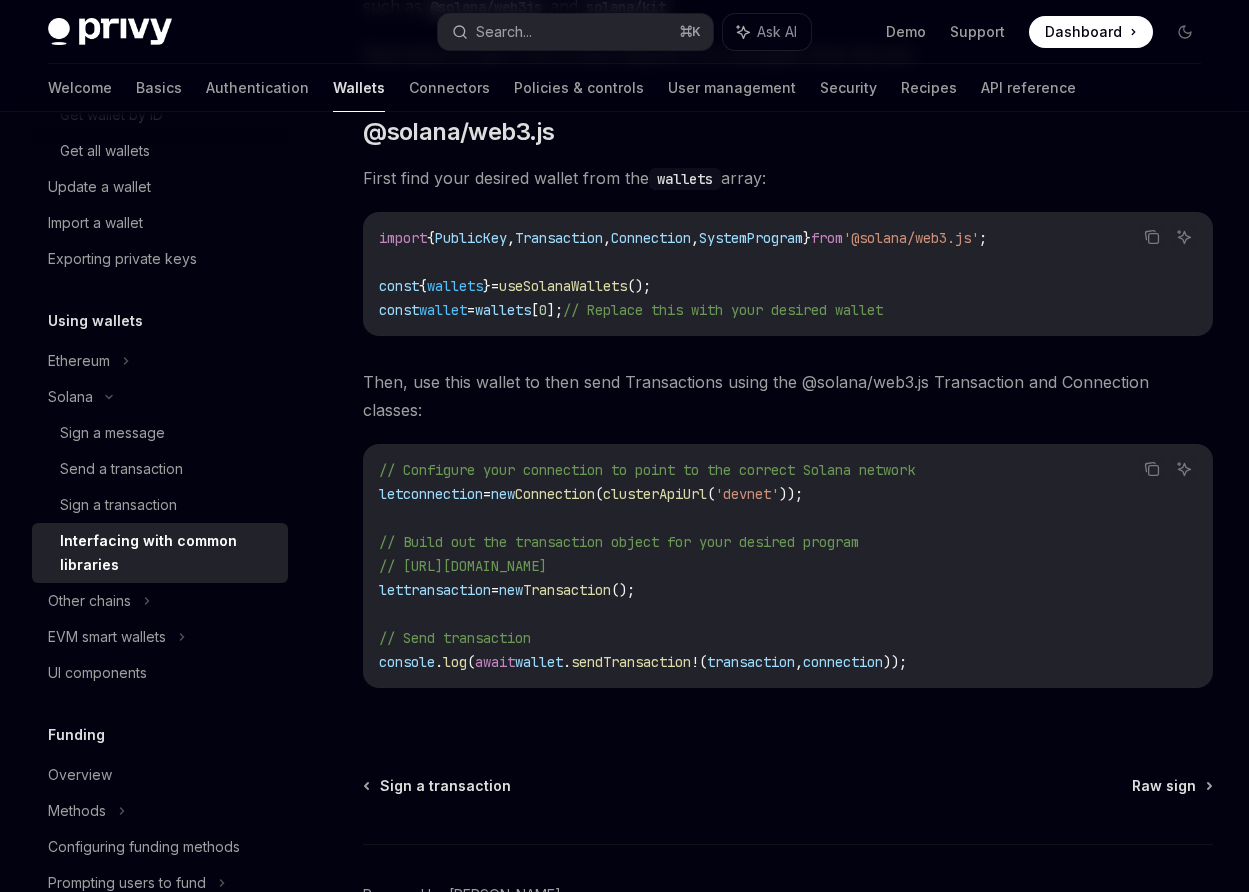 scroll, scrollTop: 334, scrollLeft: 0, axis: vertical 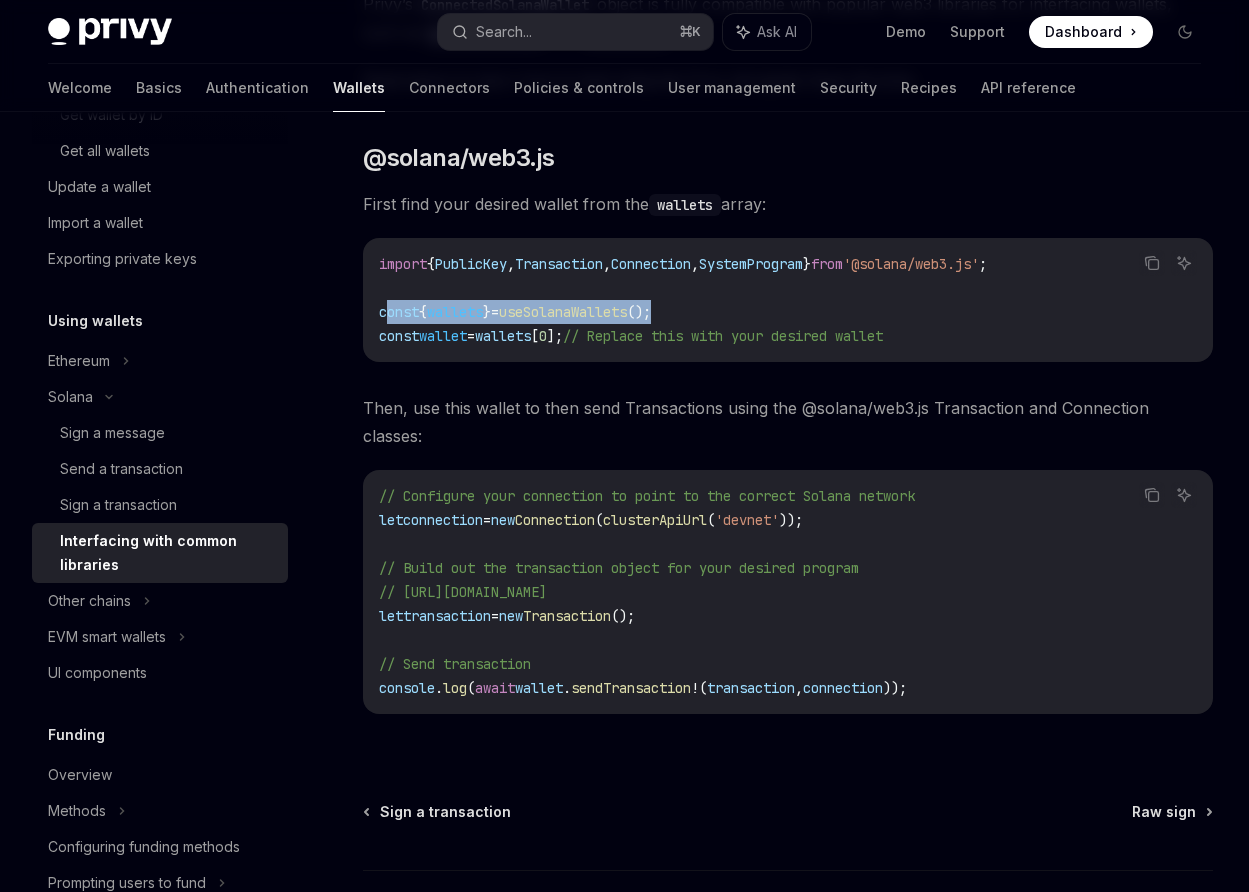 drag, startPoint x: 694, startPoint y: 315, endPoint x: 386, endPoint y: 313, distance: 308.0065 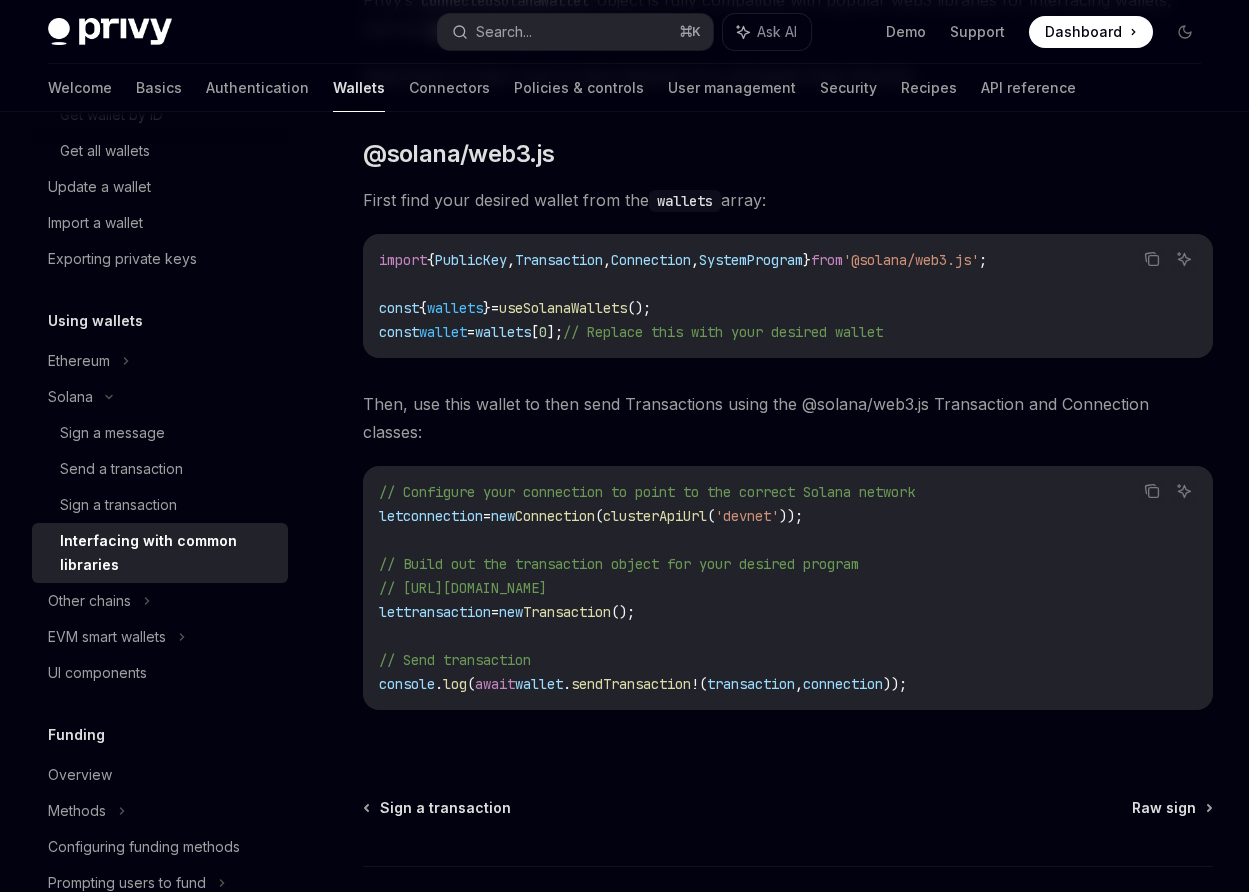 click on "Privy’s  ConnectedSolanaWallet  object is fully compatible with popular web3 libraries for interfacing wallets, such as  @solana/web3js  and  solana/kit . Read below to learn how to best integrate Privy alongside these libraries. ​ @solana/web3.js First find your desired wallet from the  wallets  array: Copy Ask AI import  { PublicKey ,  Transaction ,  Connection ,  SystemProgram }  from  '@solana/web3.js' ;
const  { wallets }  =  useSolanaWallets ();
const  wallet  =  wallets [ 0 ];  // Replace this with your desired wallet
Then, use this wallet to then send Transactions using the @solana/web3.js Transaction and Connection classes: Copy Ask AI // Configure your connection to point to the correct Solana network
let  connection  =  new  Connection ( clusterApiUrl ( 'devnet' ));
// Build out the transaction object for your desired program
// [URL][DOMAIN_NAME]
let  transaction  =  new  Transaction ();
// Send transaction
. log" at bounding box center [788, 364] 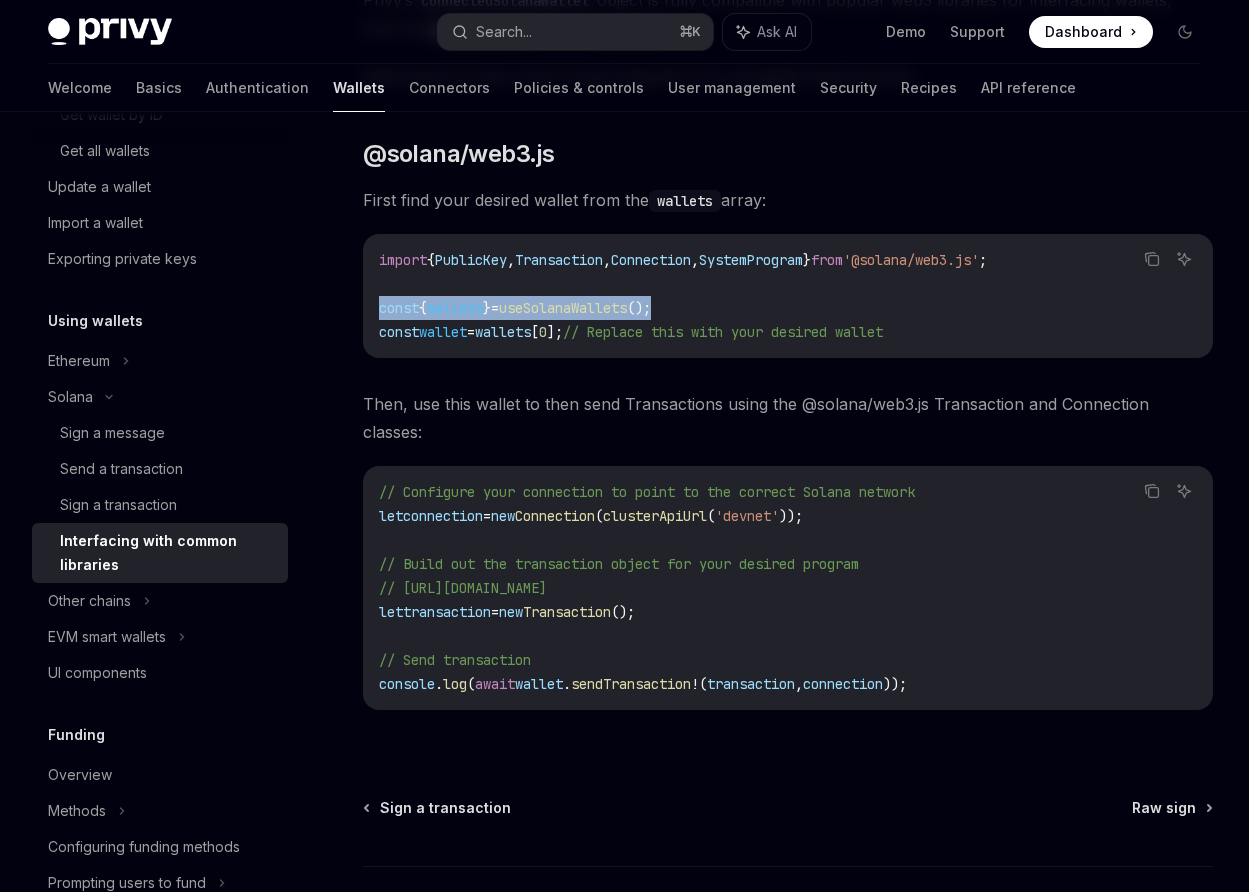drag, startPoint x: 697, startPoint y: 311, endPoint x: 349, endPoint y: 311, distance: 348 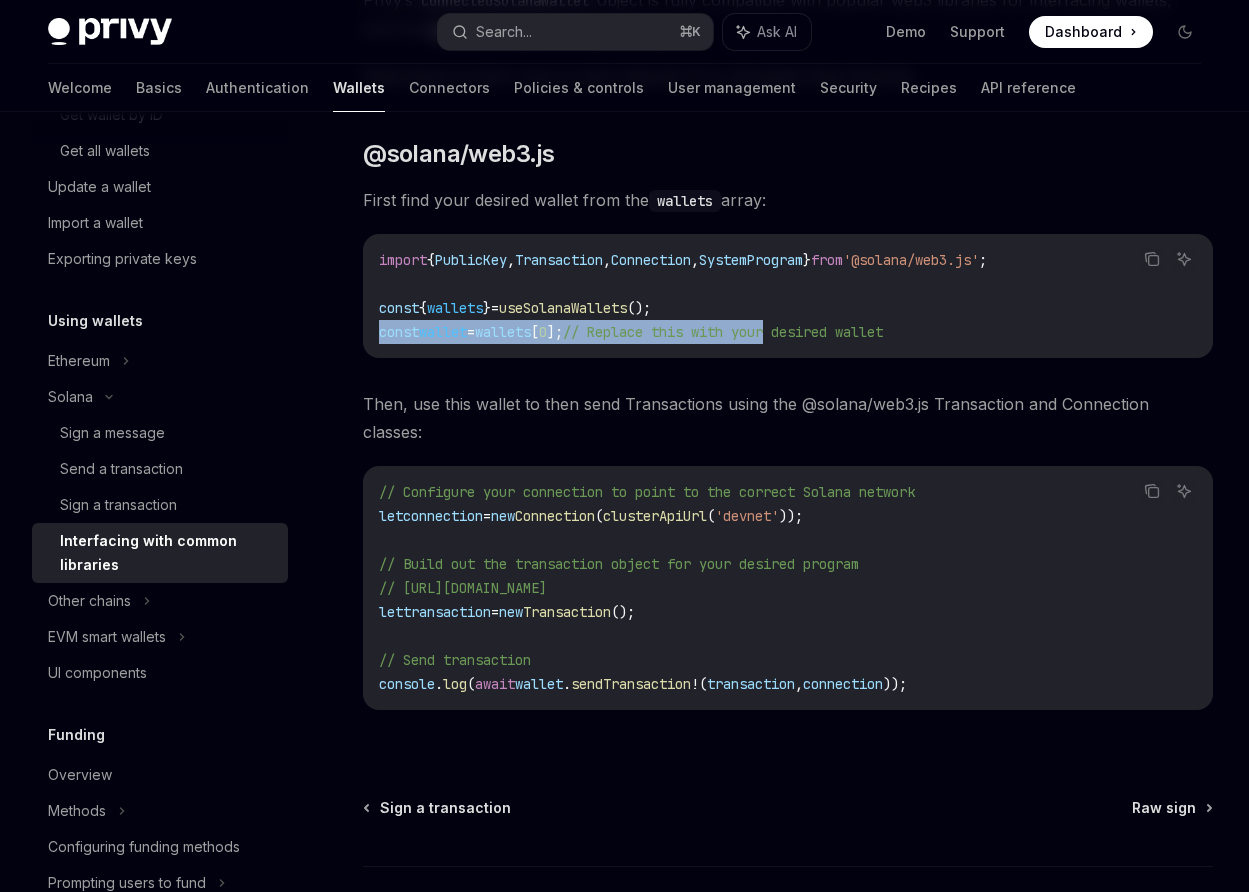 drag, startPoint x: 363, startPoint y: 326, endPoint x: 829, endPoint y: 328, distance: 466.0043 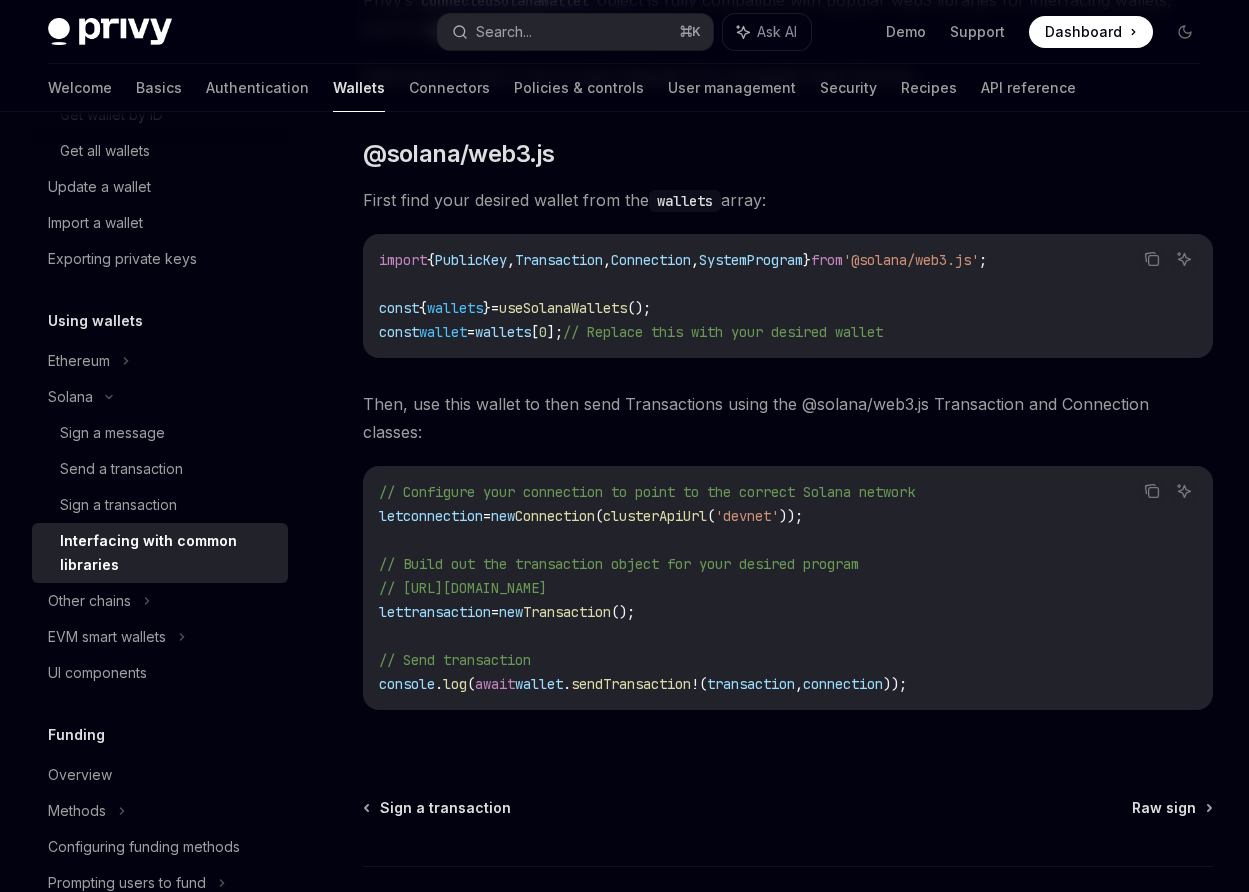 click on "// Replace this with your desired wallet" at bounding box center [723, 332] 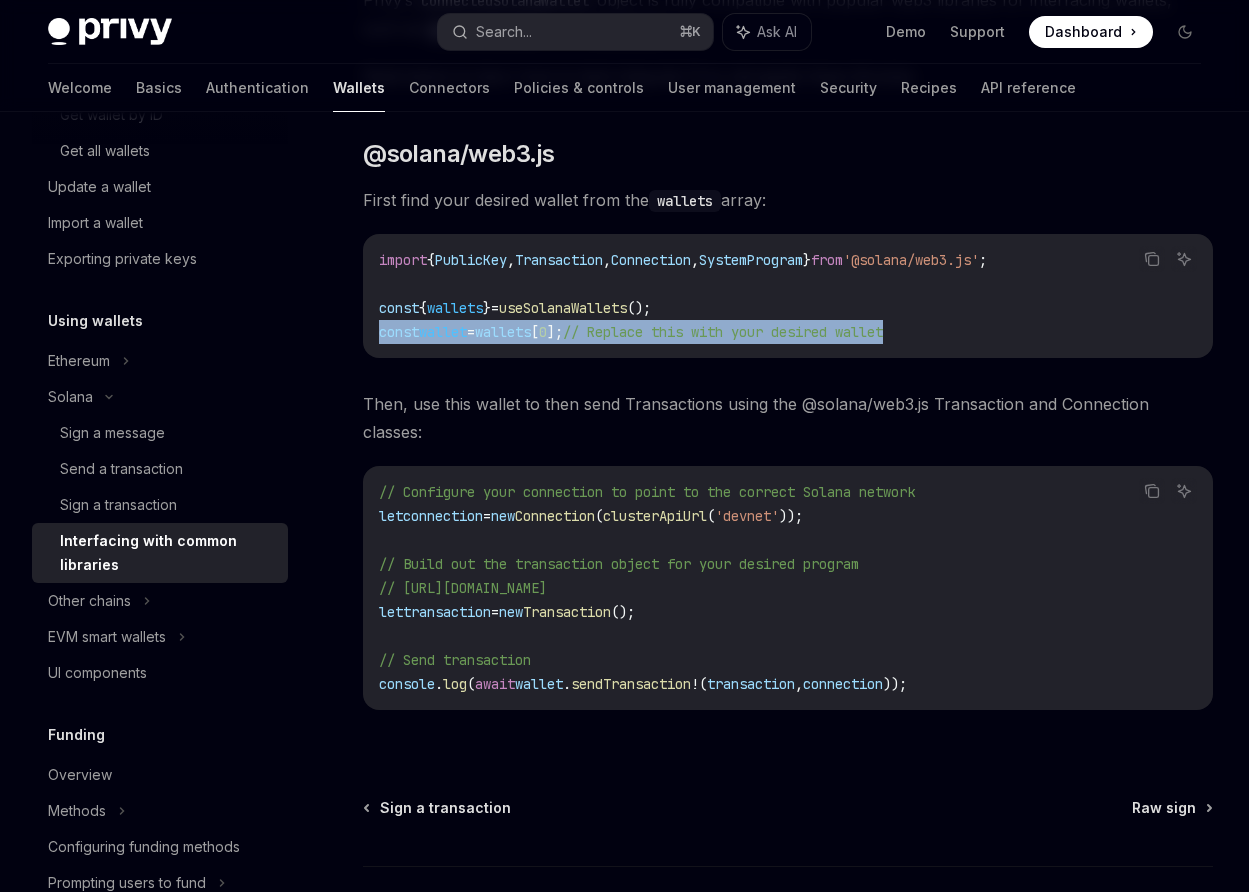 drag, startPoint x: 958, startPoint y: 332, endPoint x: 381, endPoint y: 341, distance: 577.0702 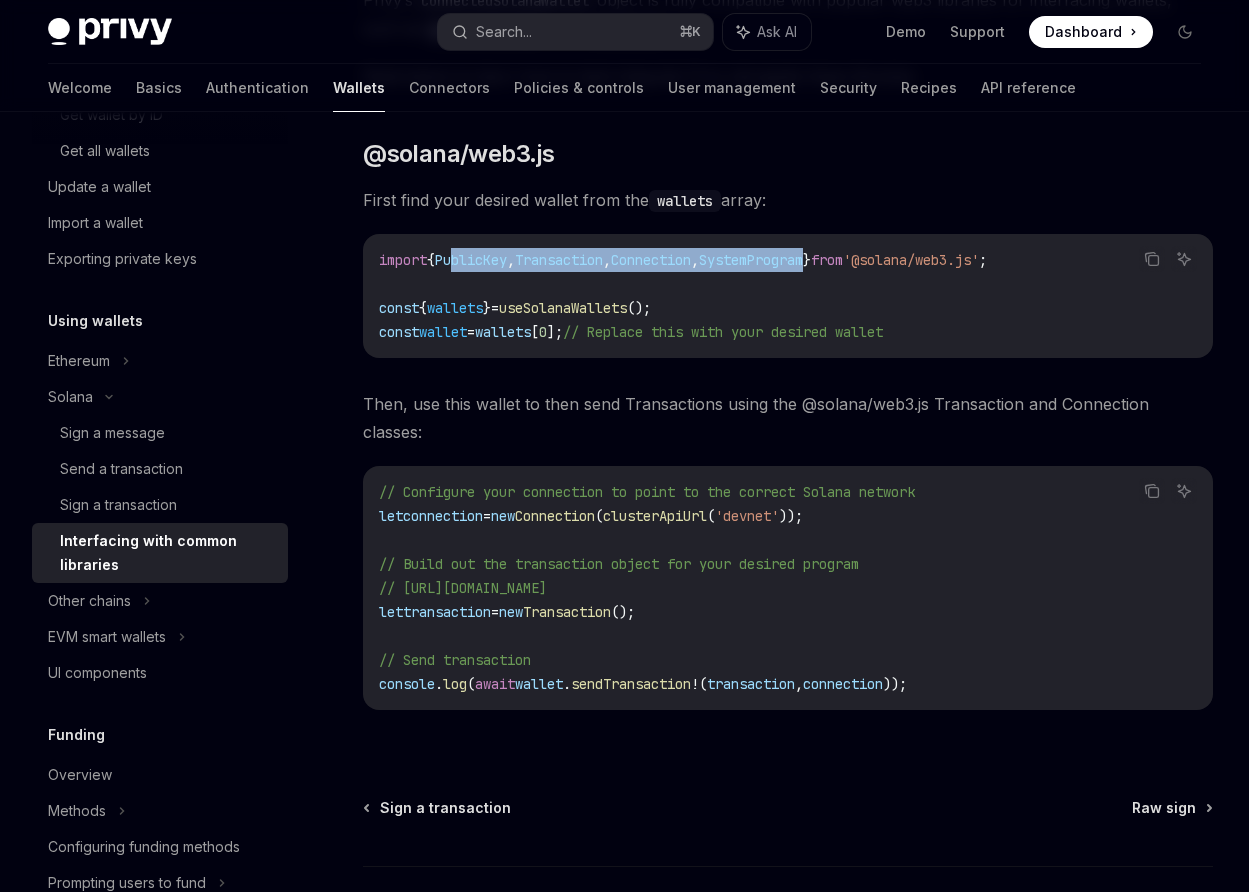 drag, startPoint x: 860, startPoint y: 256, endPoint x: 461, endPoint y: 254, distance: 399.005 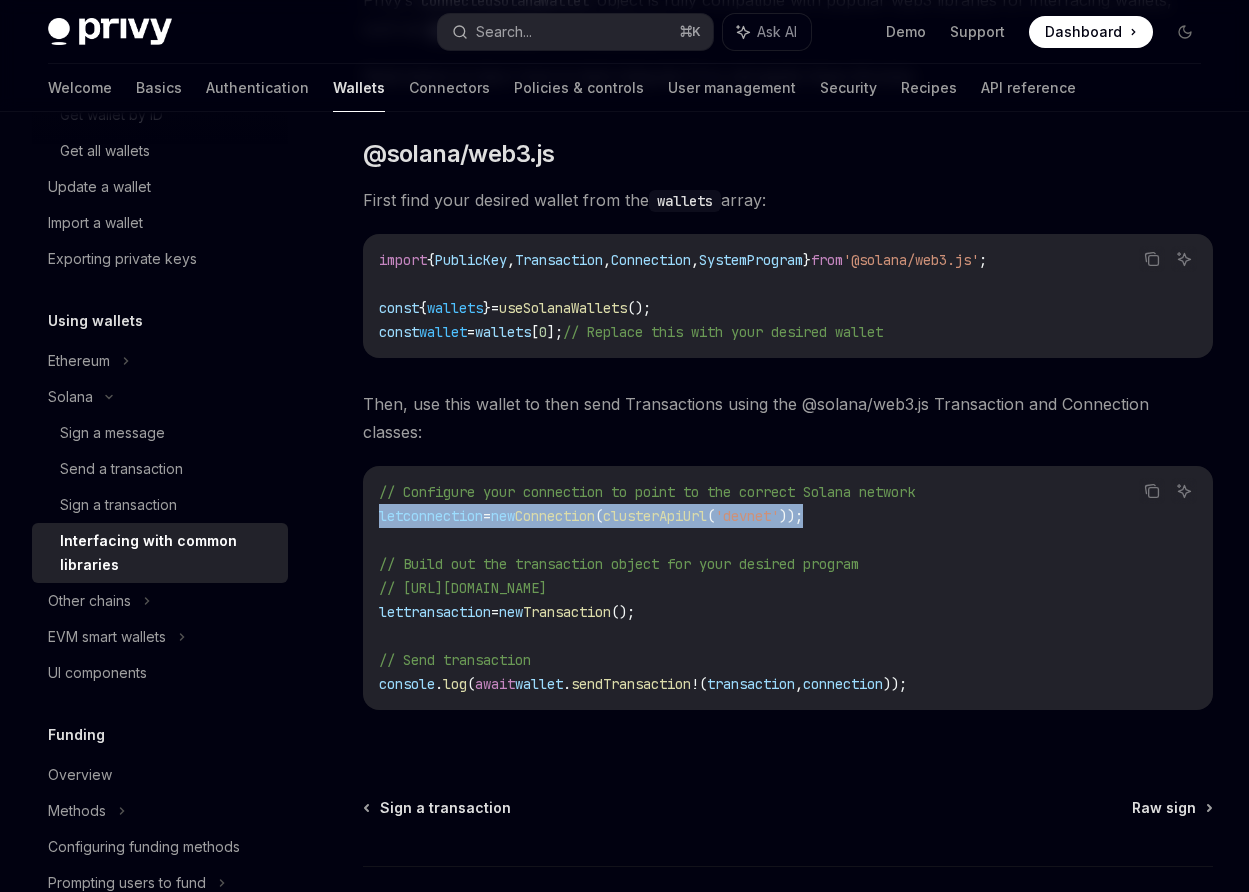 drag, startPoint x: 878, startPoint y: 498, endPoint x: 352, endPoint y: 498, distance: 526 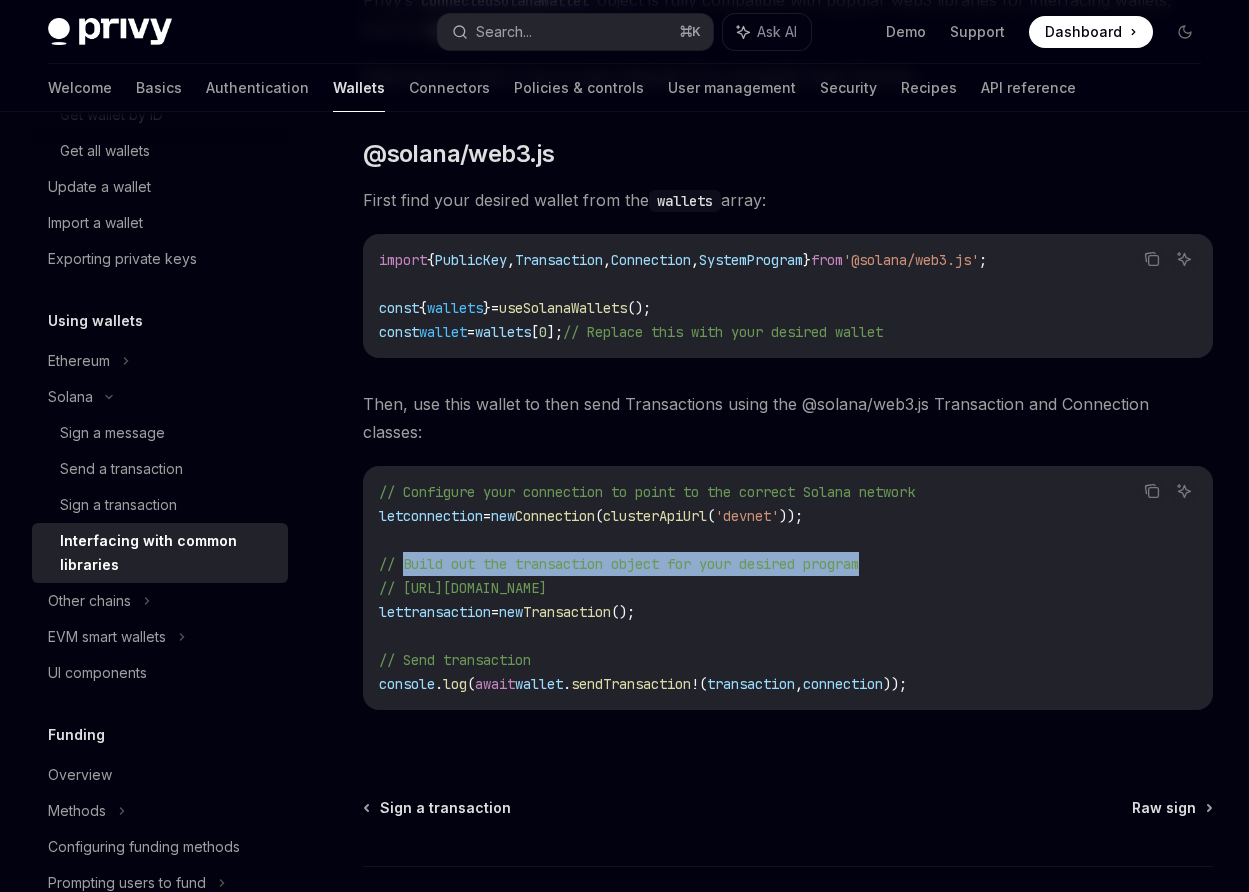 drag, startPoint x: 403, startPoint y: 537, endPoint x: 899, endPoint y: 539, distance: 496.00403 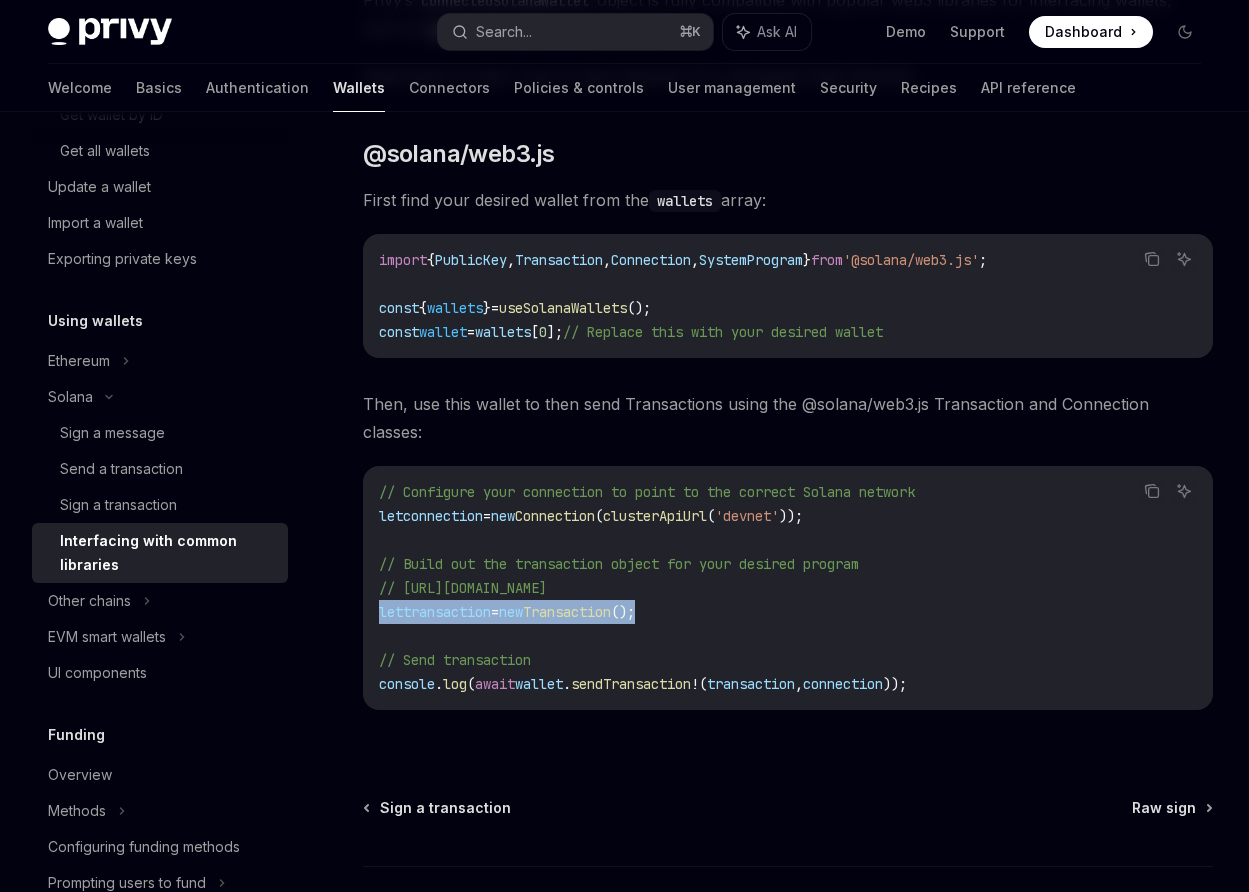 drag, startPoint x: 647, startPoint y: 592, endPoint x: 363, endPoint y: 591, distance: 284.00177 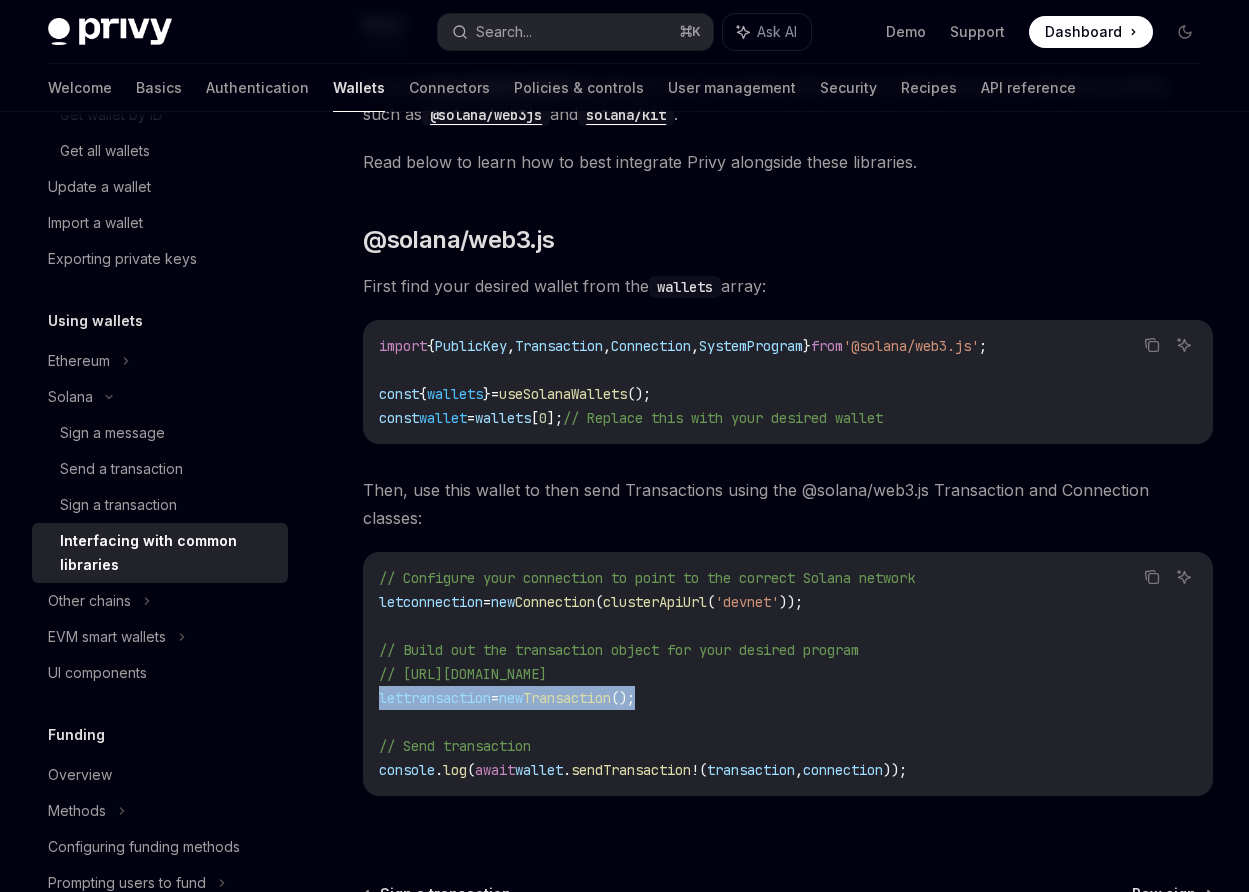 scroll, scrollTop: 268, scrollLeft: 0, axis: vertical 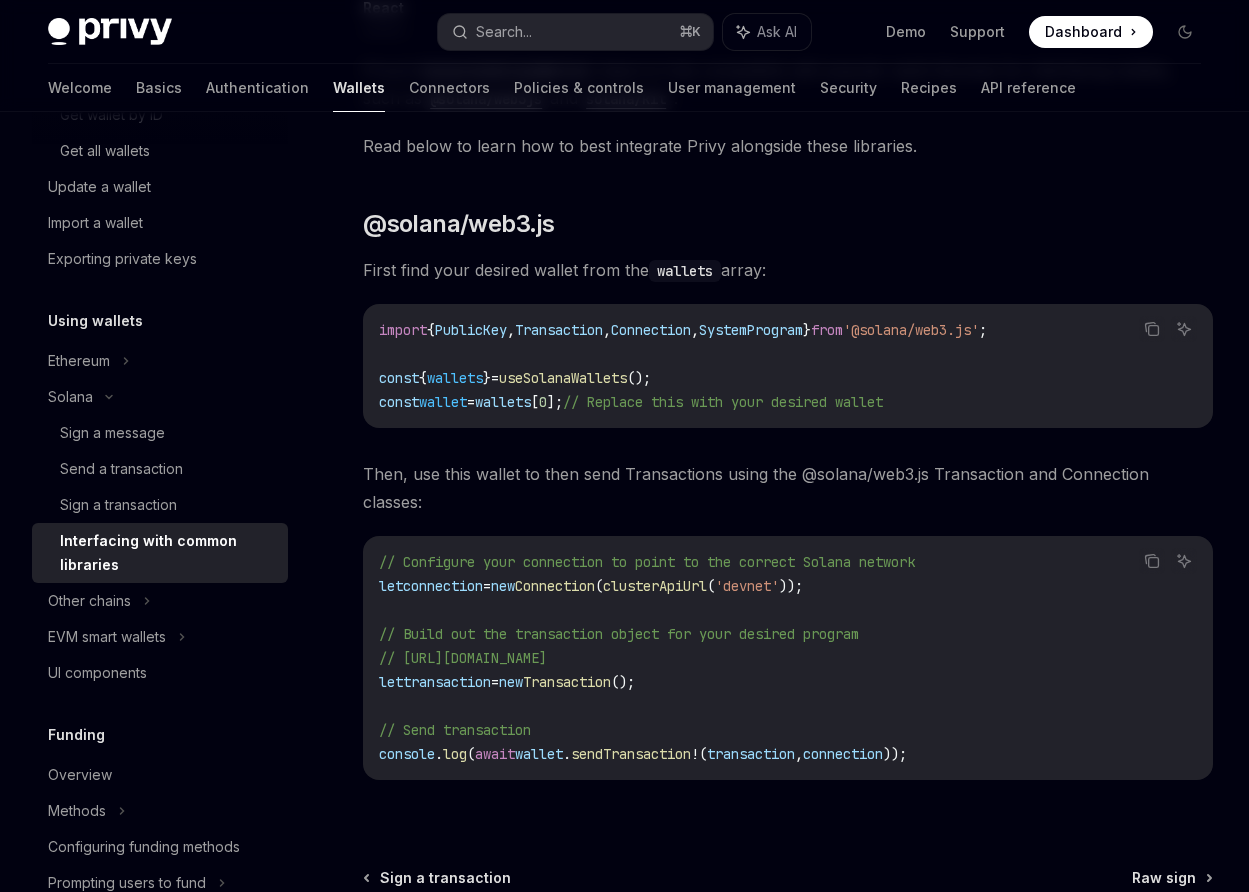 click on "useSolanaWallets" at bounding box center [563, 378] 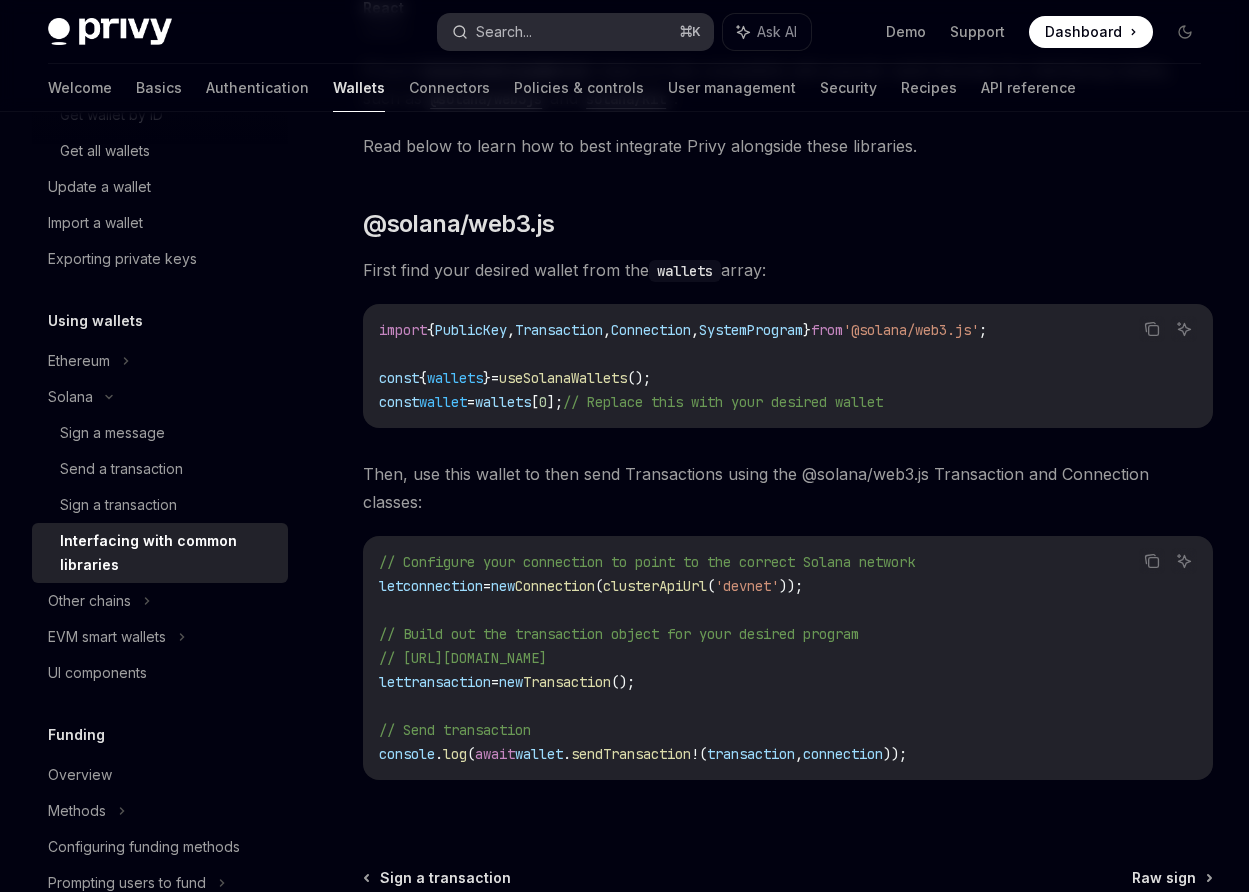 click on "Search..." at bounding box center [504, 32] 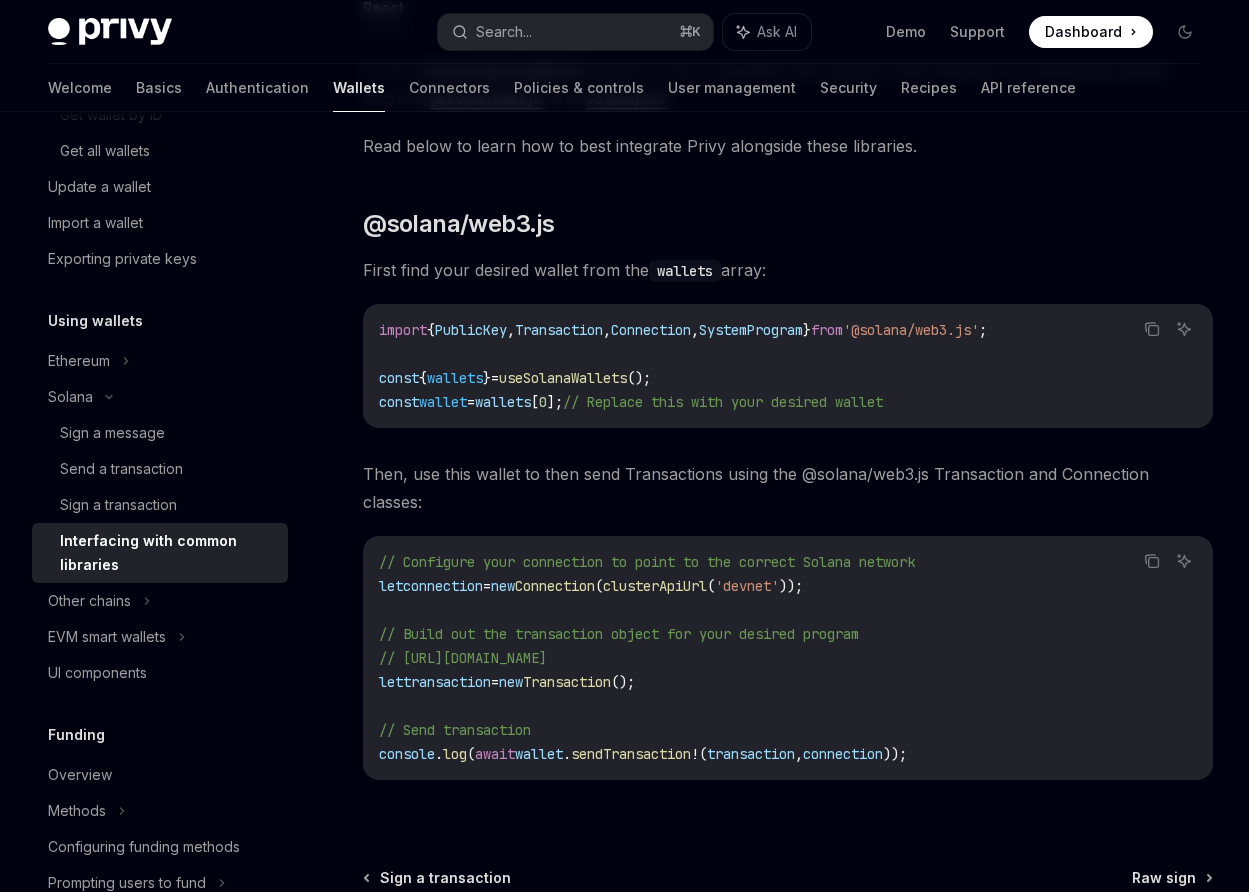 type 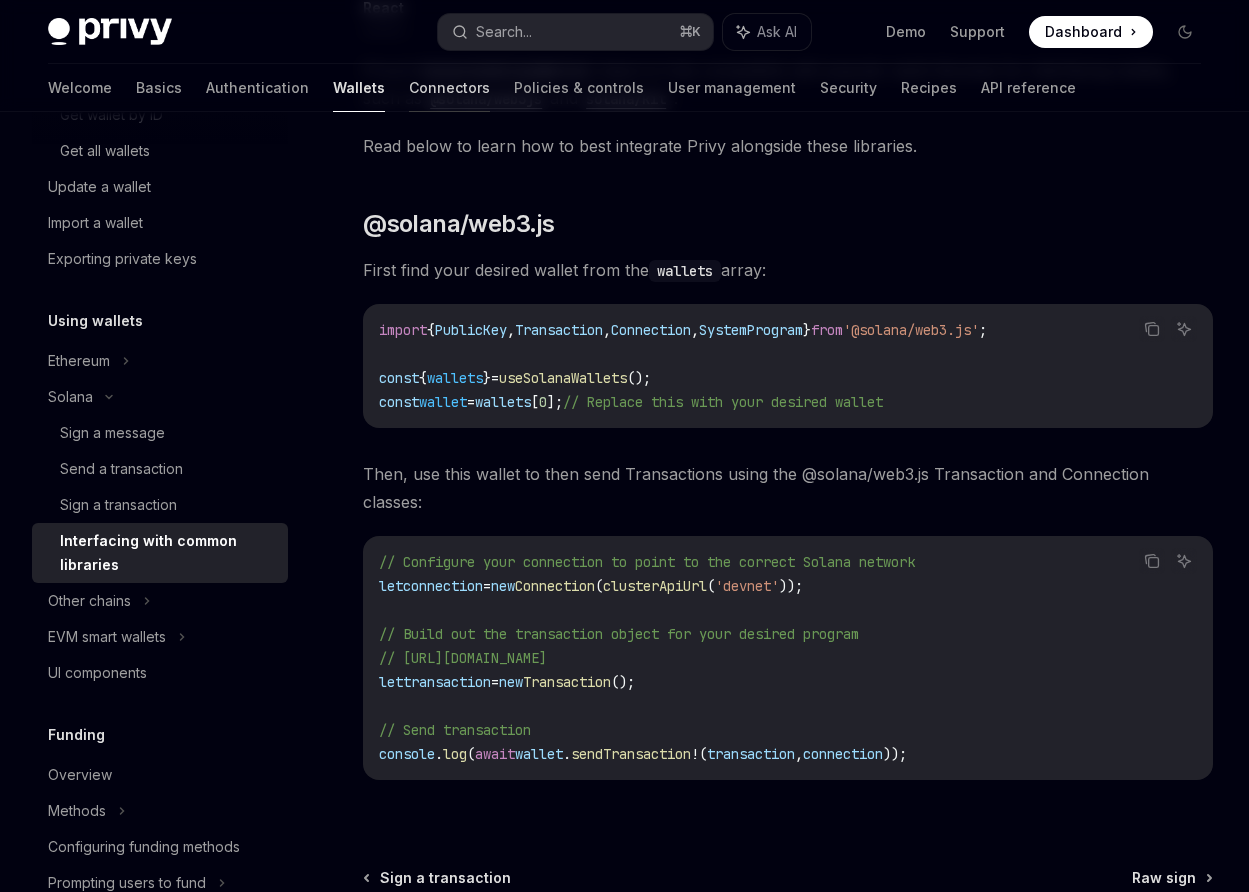 click on "Connectors" at bounding box center [449, 88] 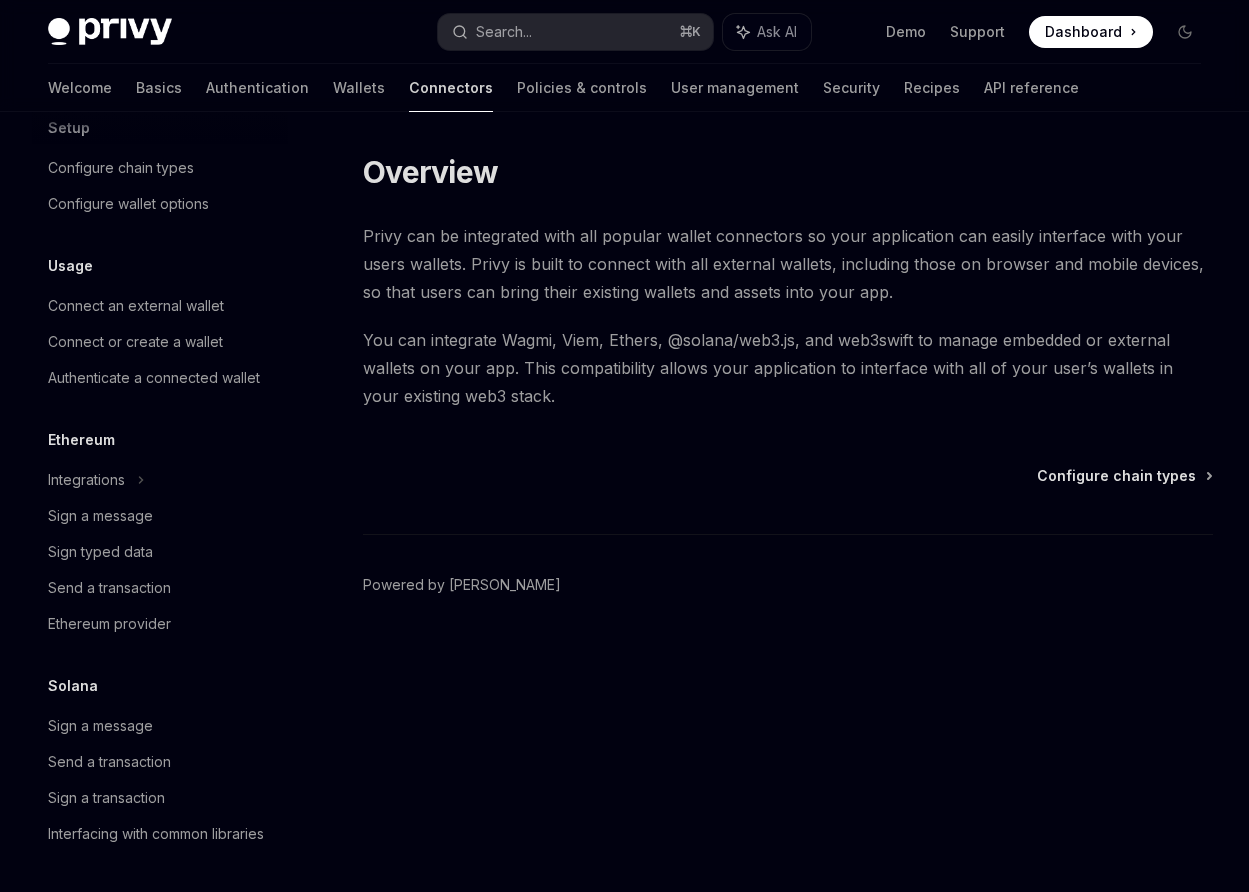 scroll, scrollTop: 0, scrollLeft: 0, axis: both 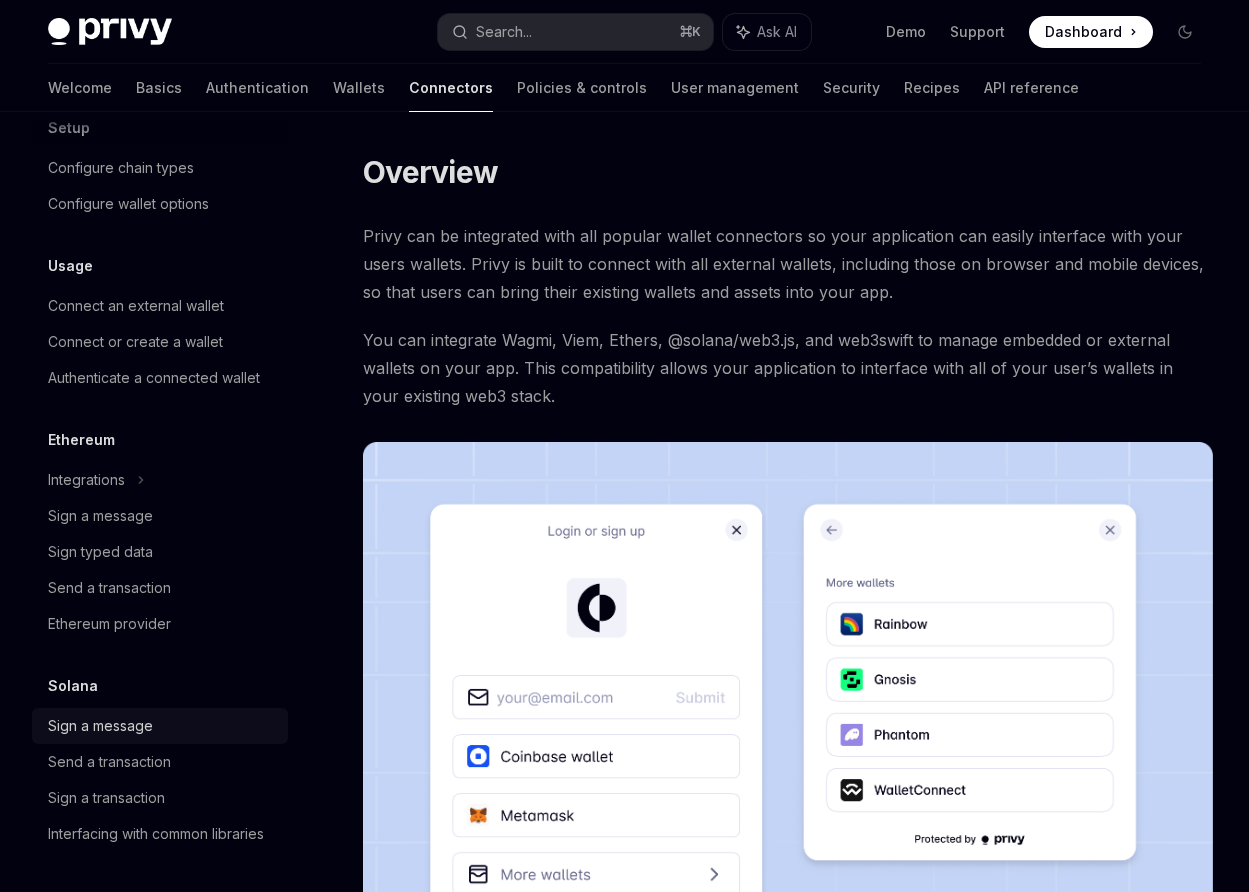 click on "Sign a message" at bounding box center [162, 726] 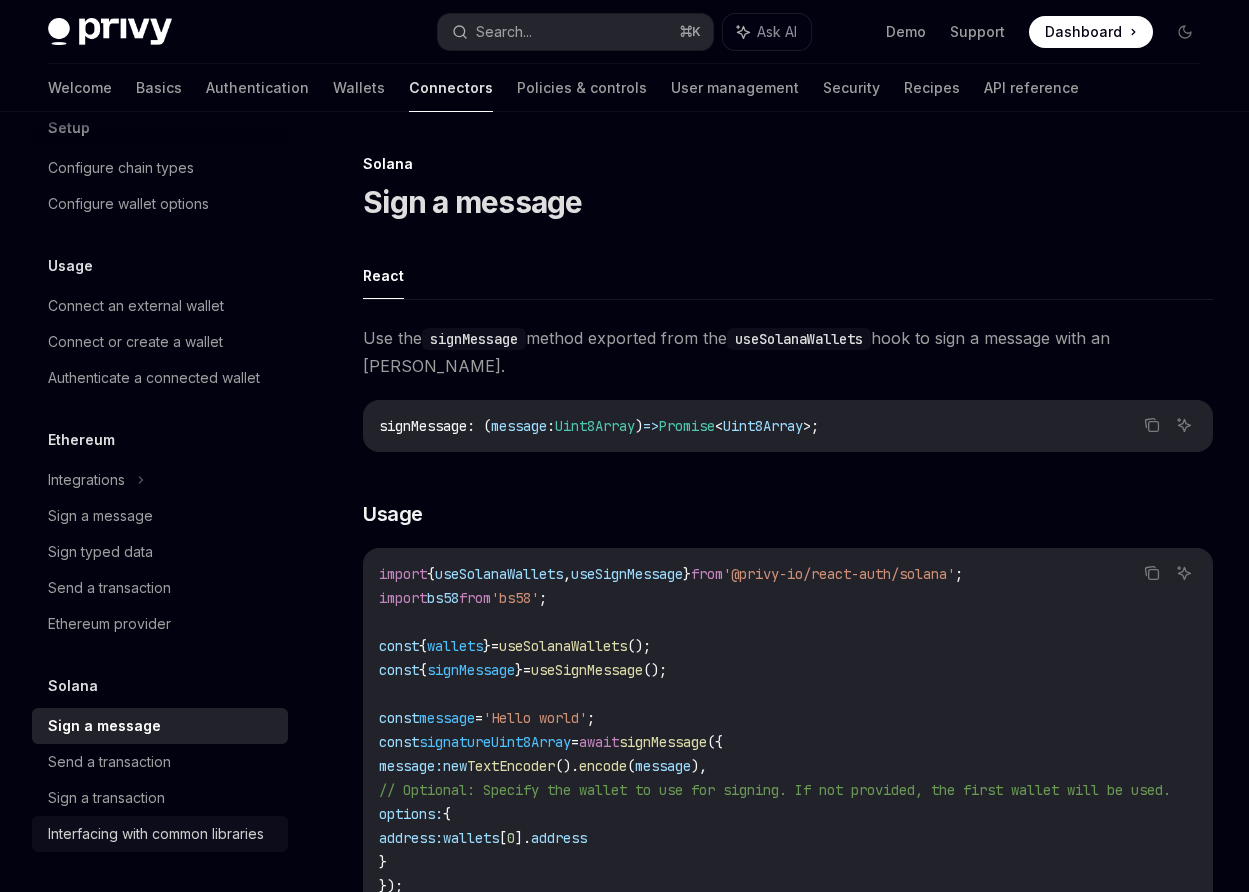 click on "Interfacing with common libraries" at bounding box center [156, 834] 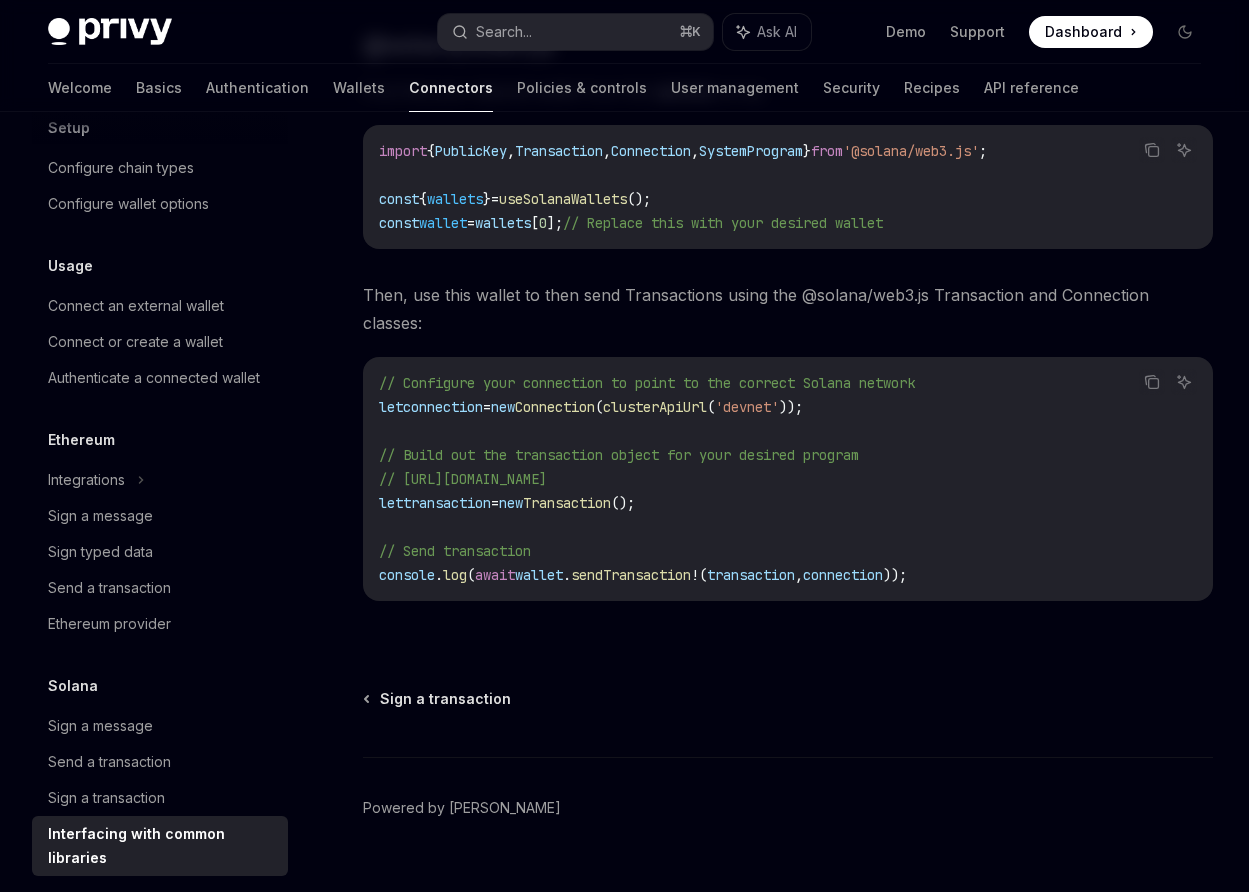scroll, scrollTop: 0, scrollLeft: 0, axis: both 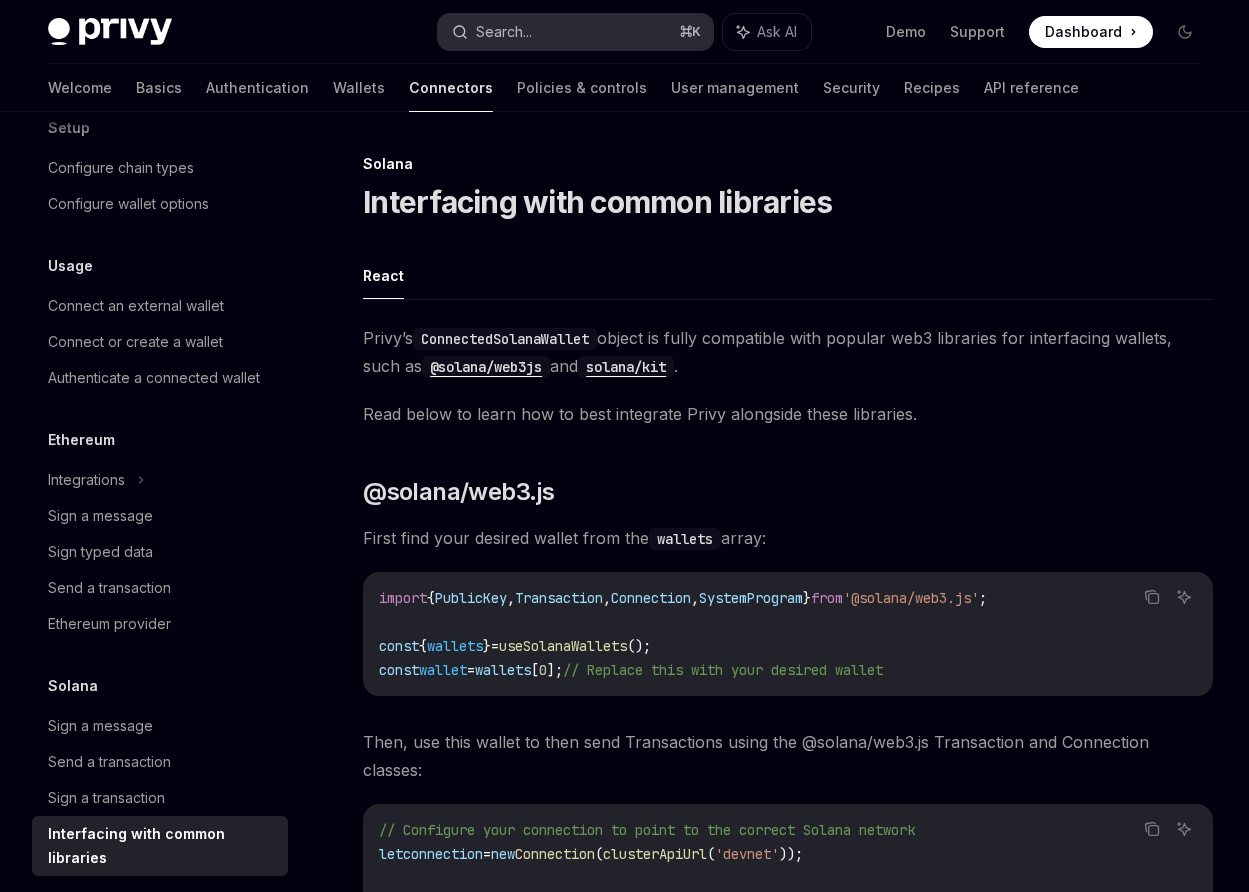 click on "Search..." at bounding box center [504, 32] 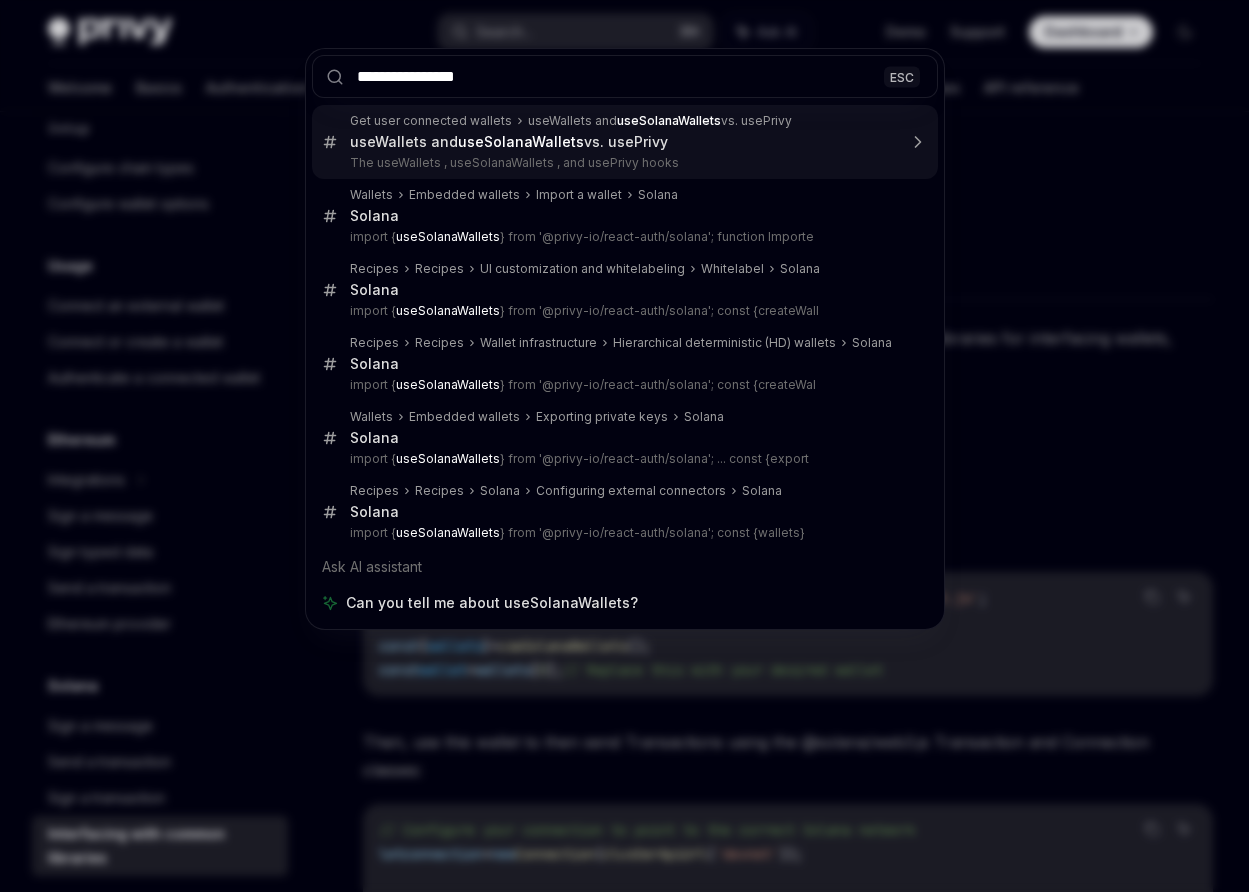 click on "useWallets and  useSolanaWallets  vs. usePrivy" at bounding box center (509, 142) 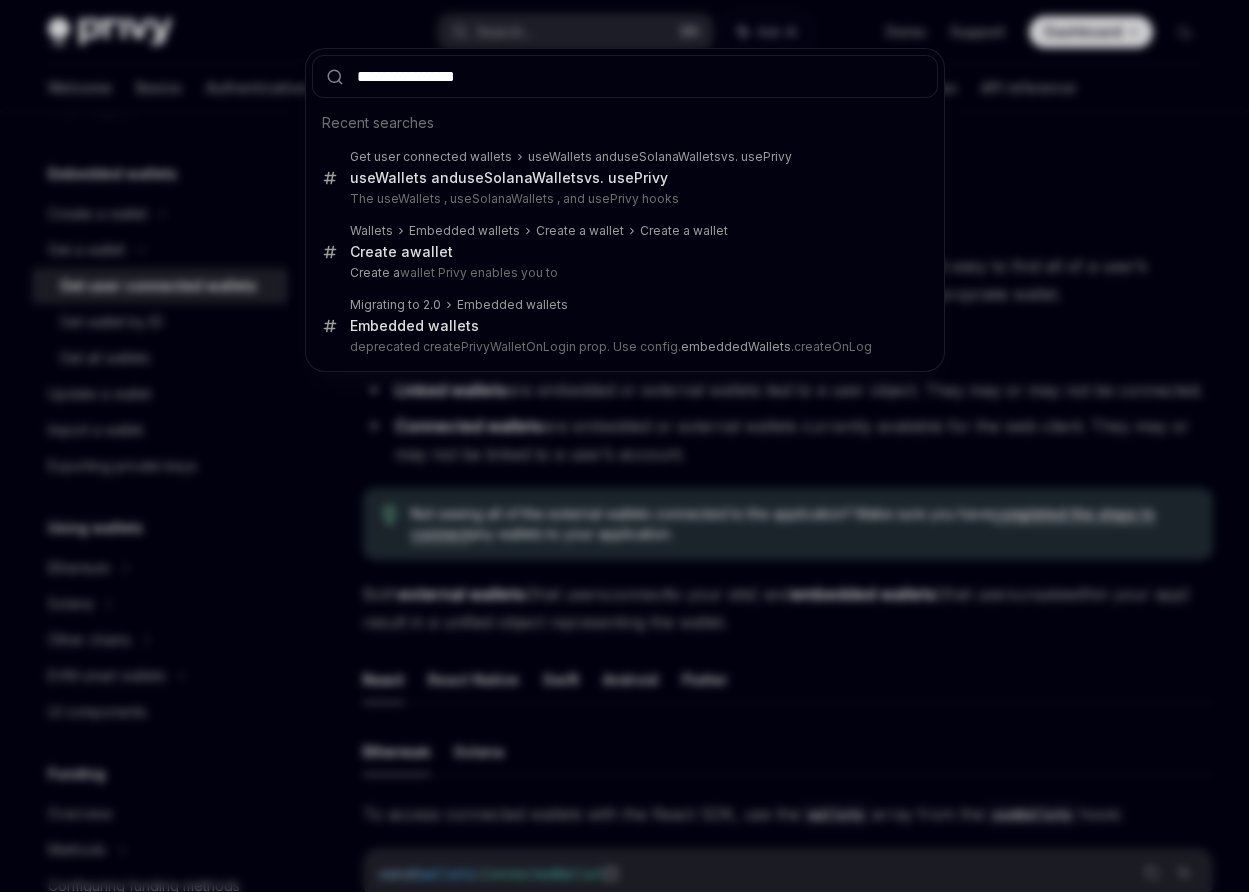 type 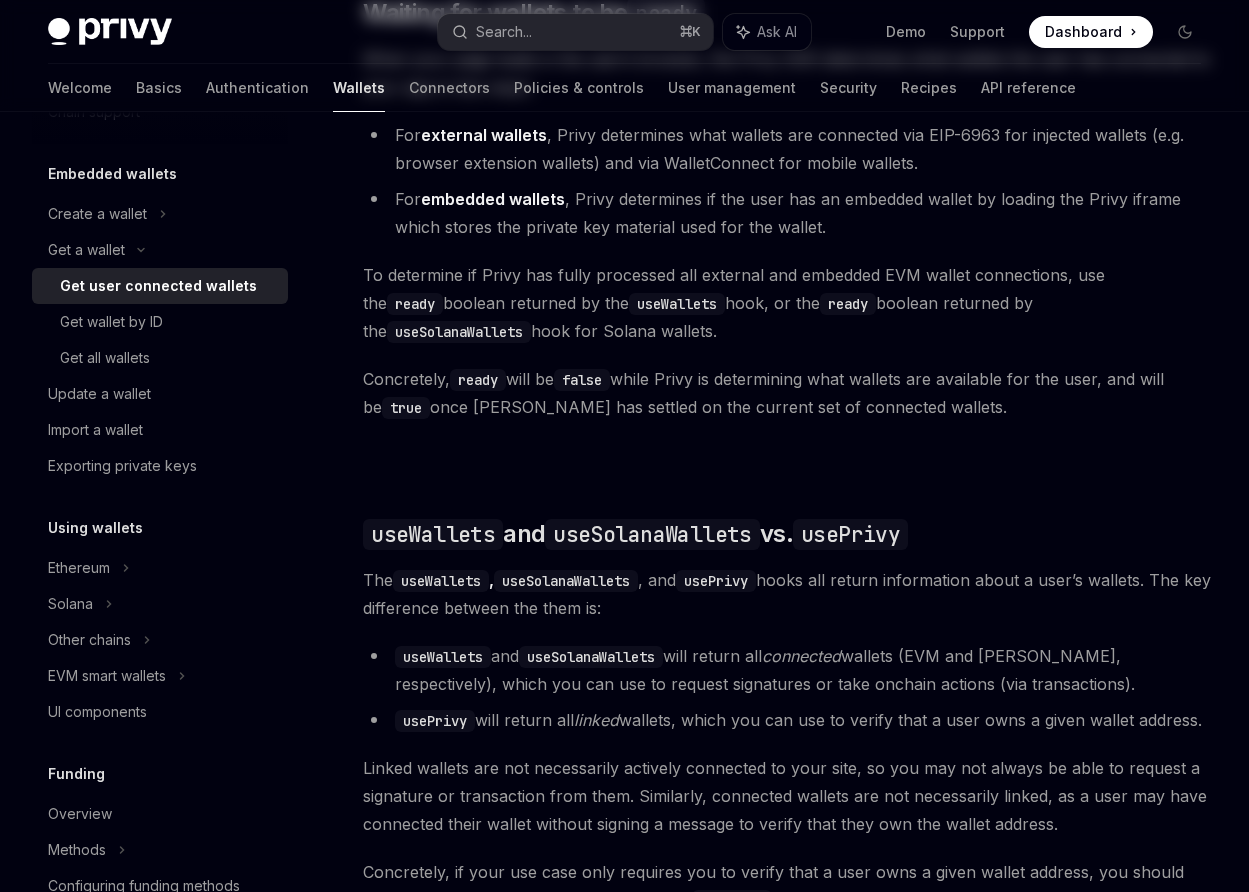 scroll, scrollTop: 1630, scrollLeft: 0, axis: vertical 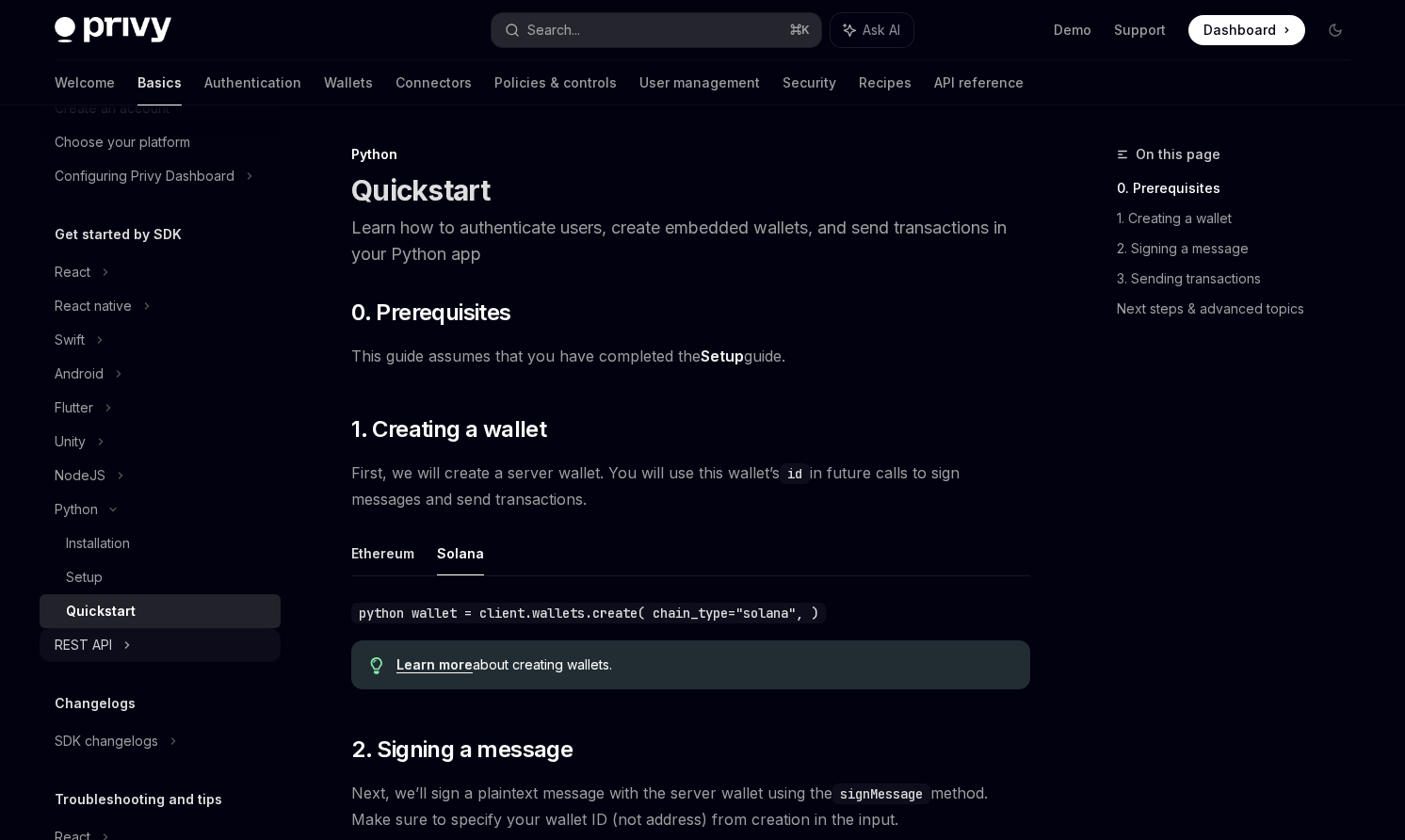click on "REST API" at bounding box center [160, 645] 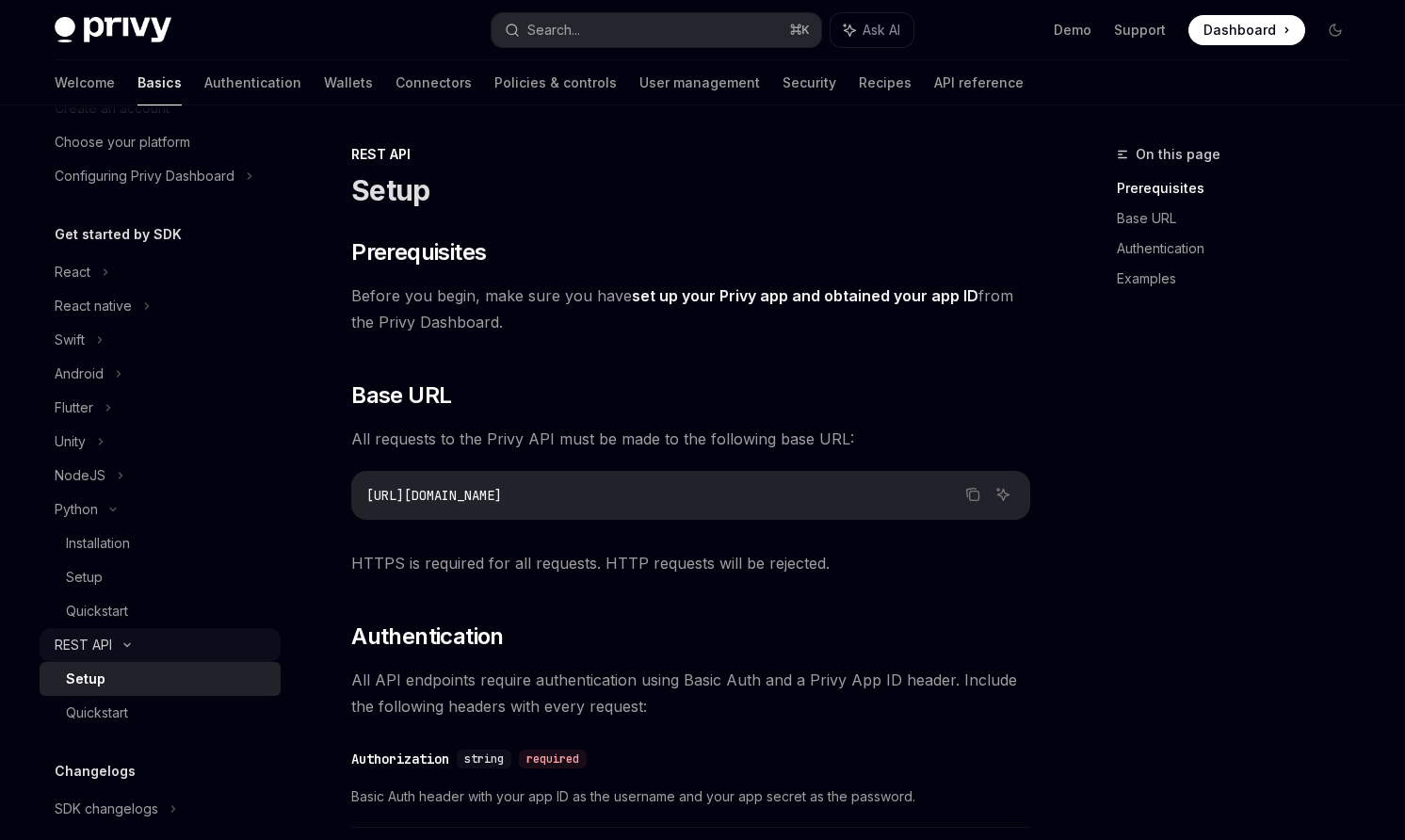 click on "REST API" at bounding box center [160, 645] 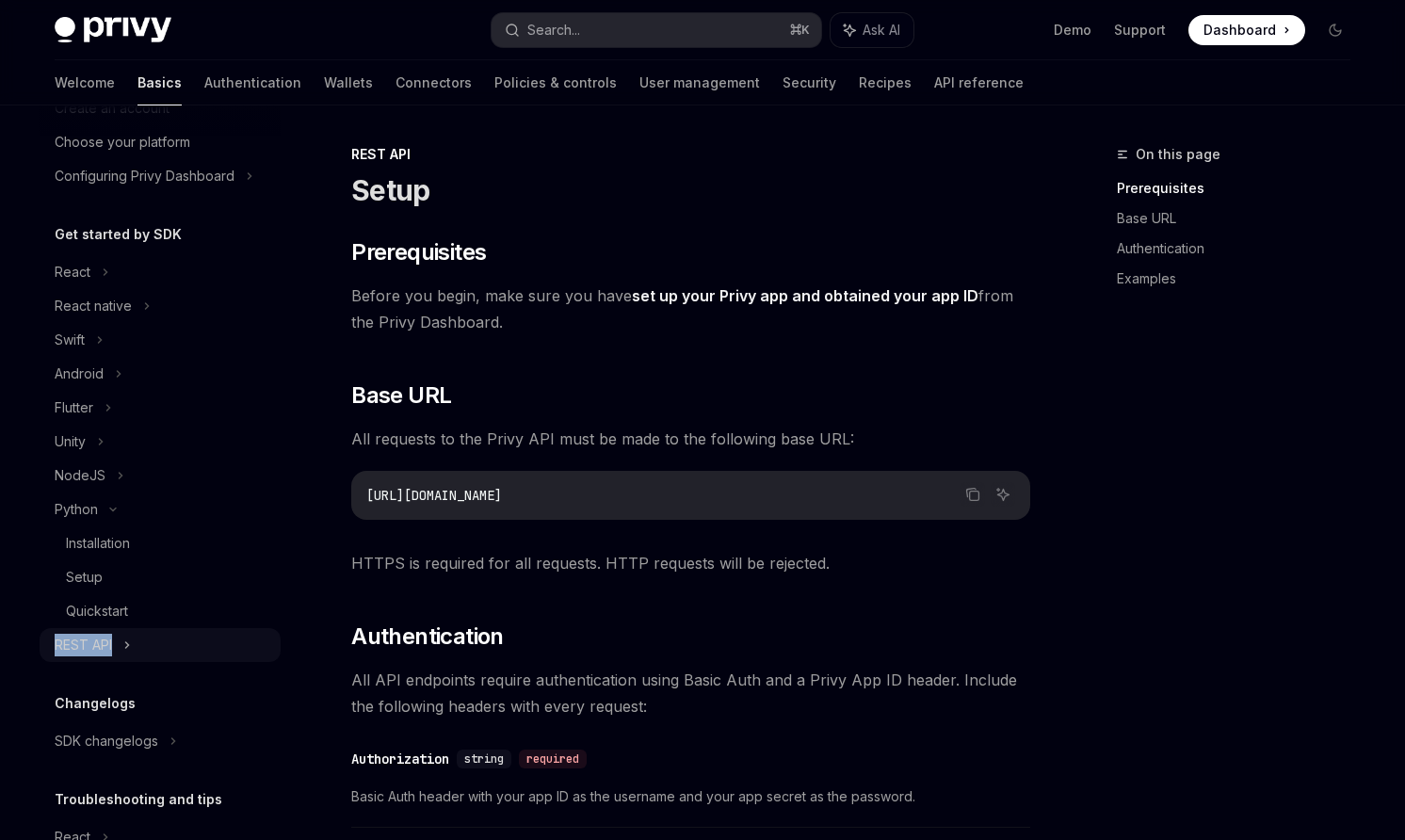 click on "REST API" at bounding box center (160, 645) 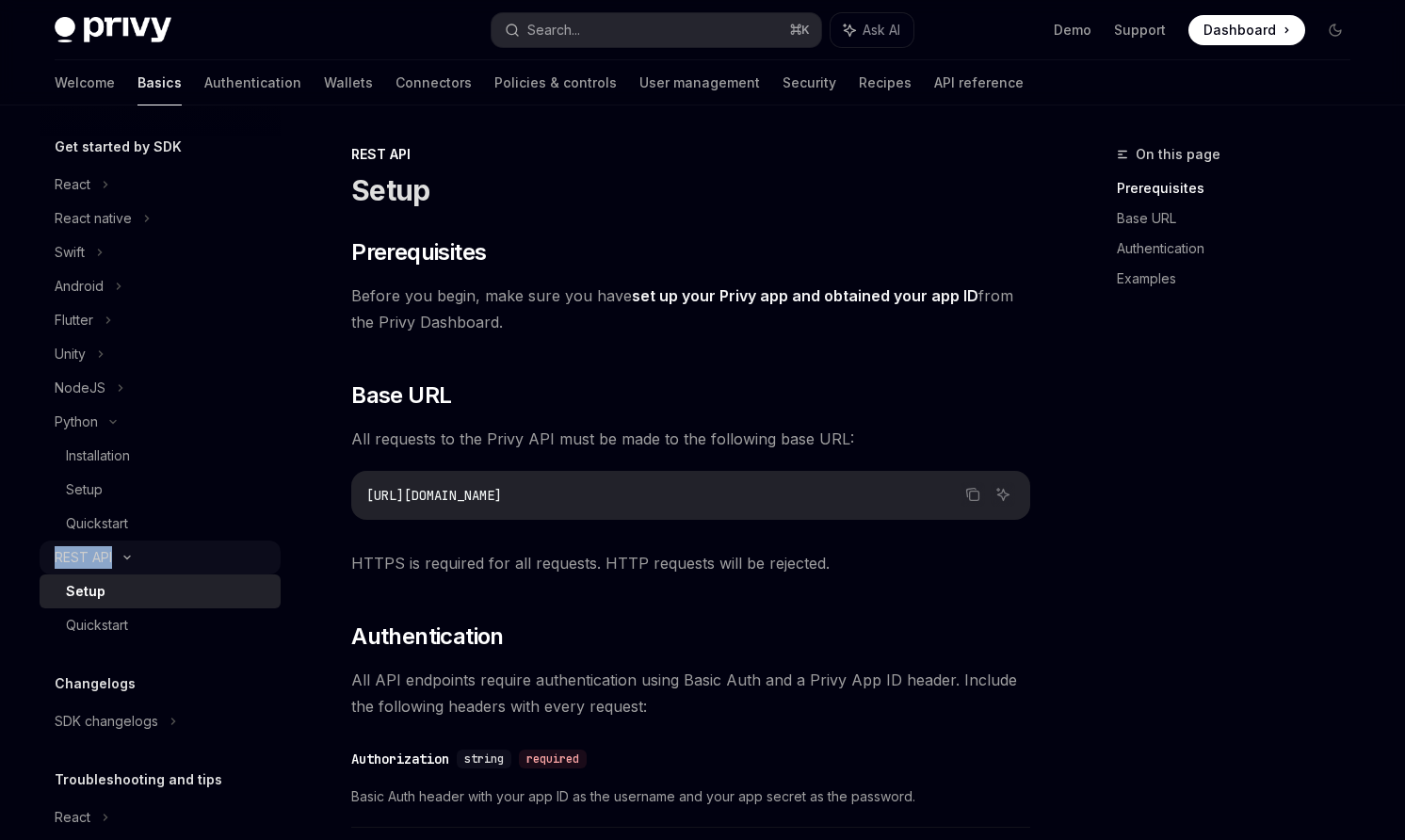 scroll, scrollTop: 205, scrollLeft: 0, axis: vertical 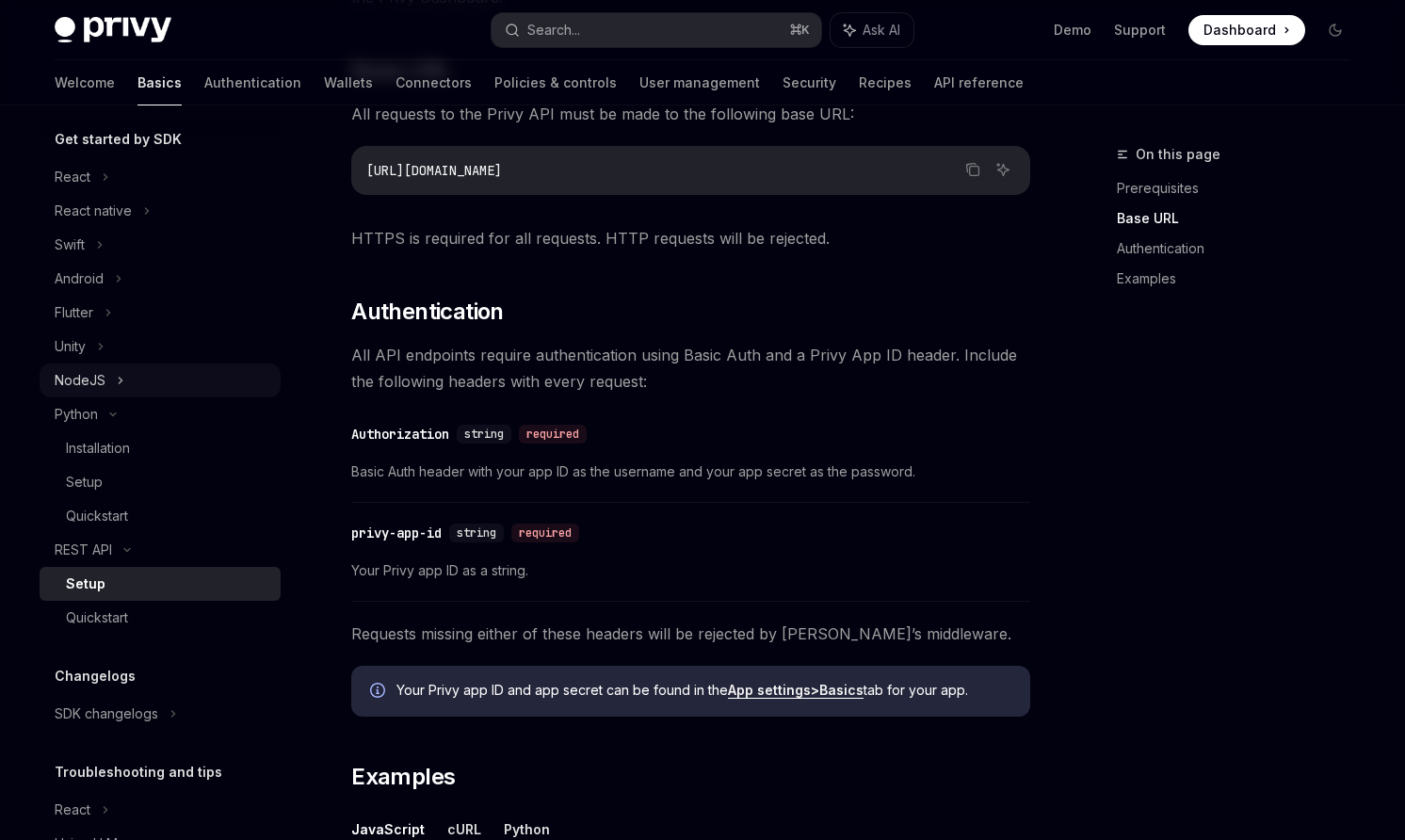click on "NodeJS" at bounding box center (80, 380) 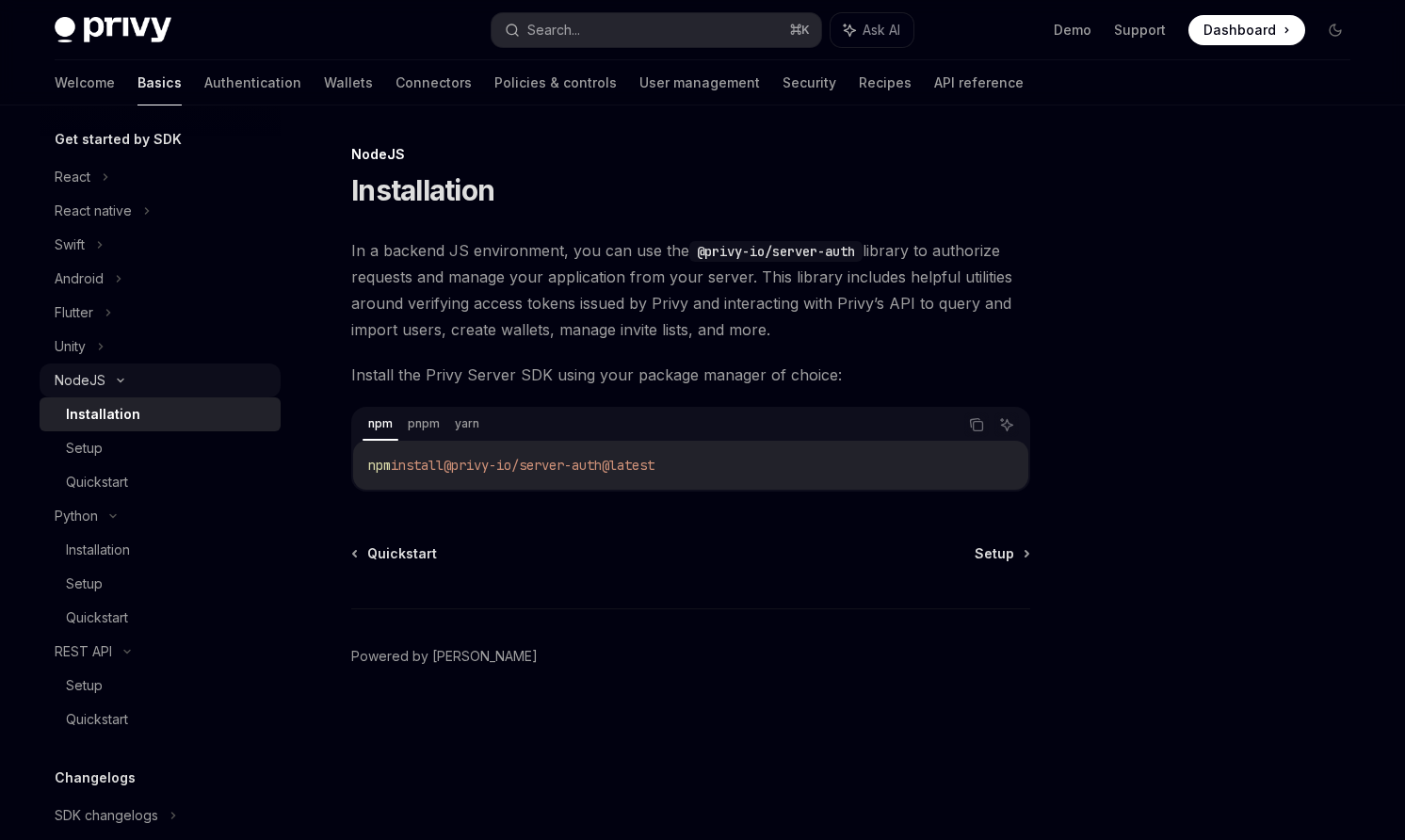 scroll, scrollTop: 0, scrollLeft: 0, axis: both 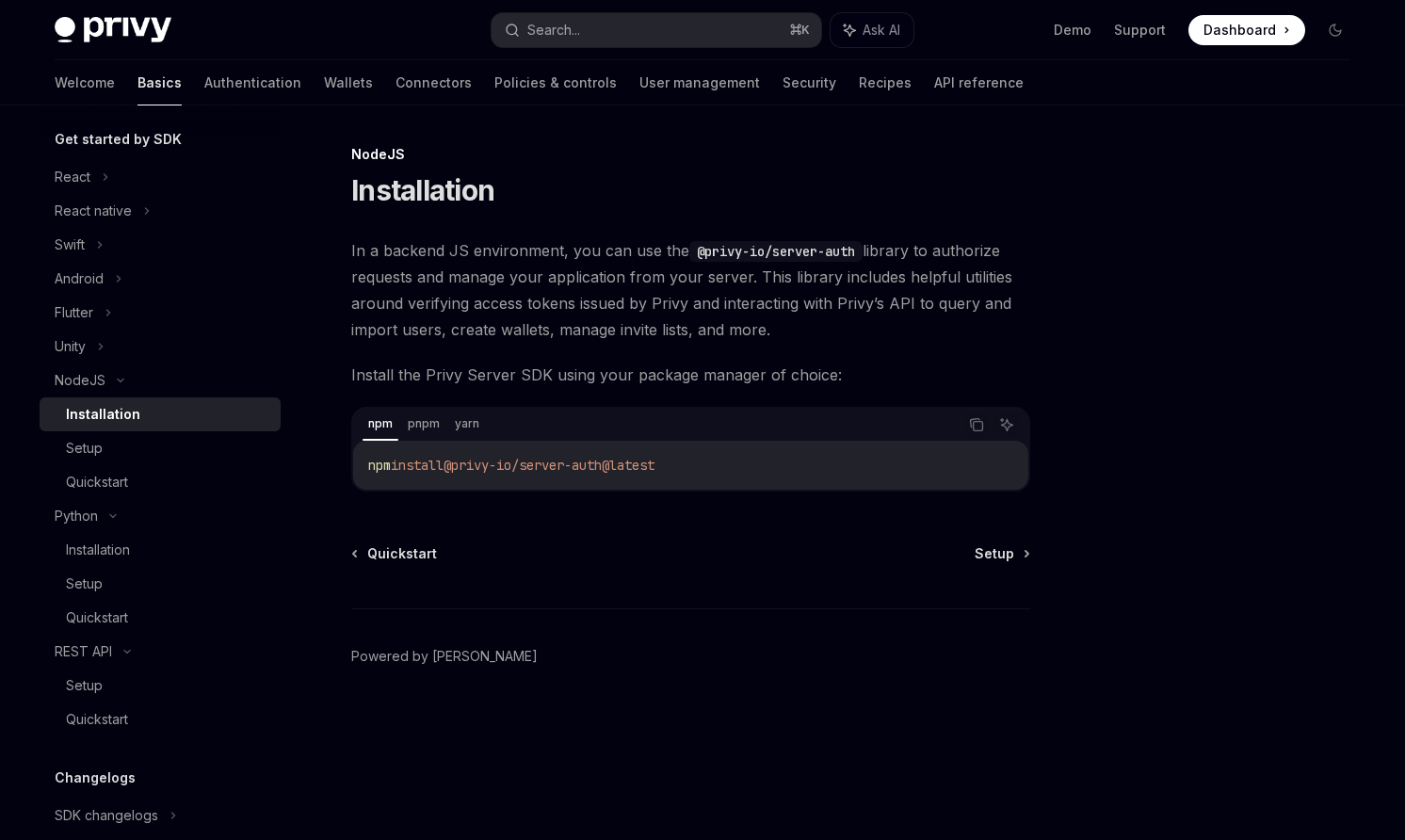 drag, startPoint x: 706, startPoint y: 463, endPoint x: 346, endPoint y: 464, distance: 360.0014 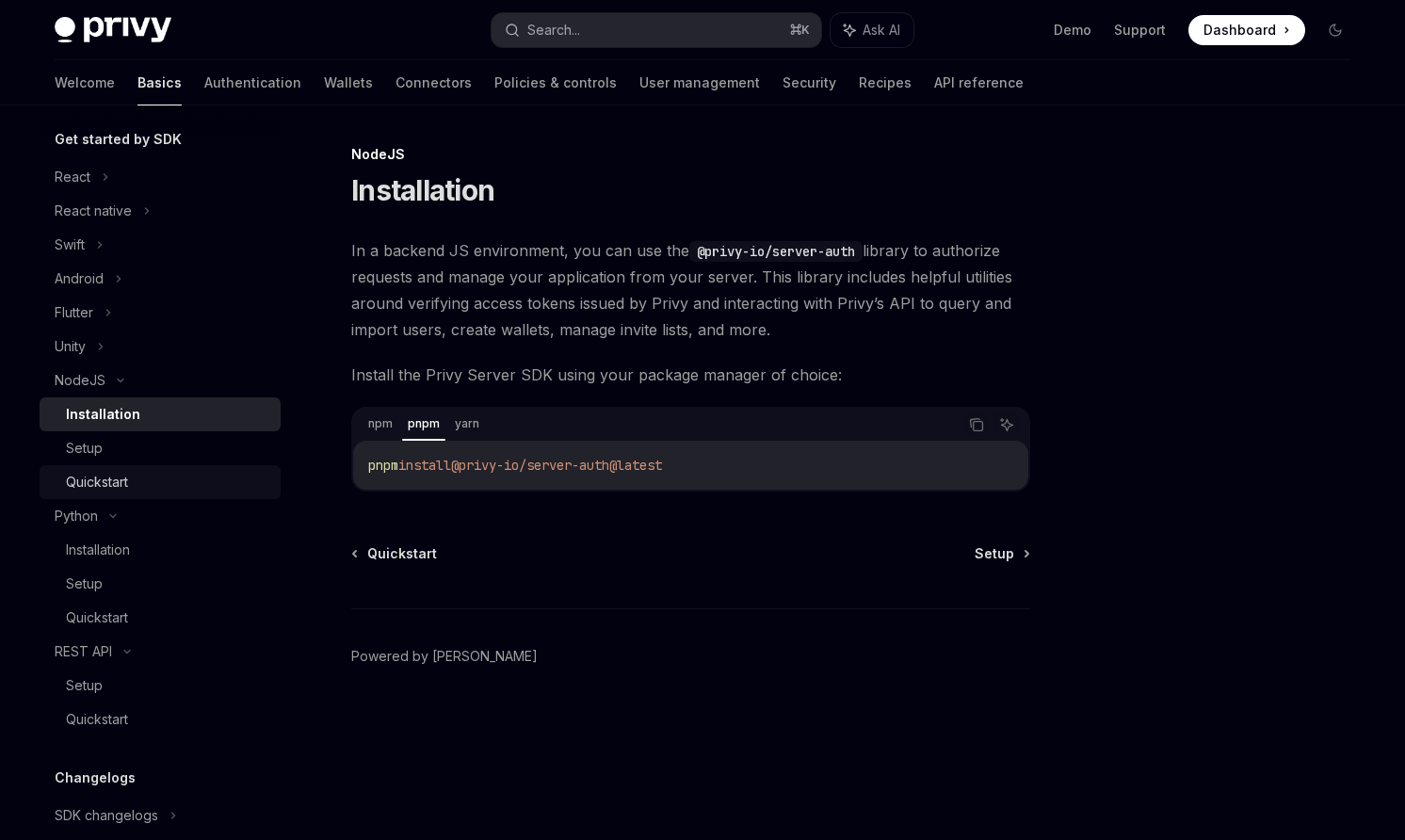 click on "Quickstart" at bounding box center (168, 482) 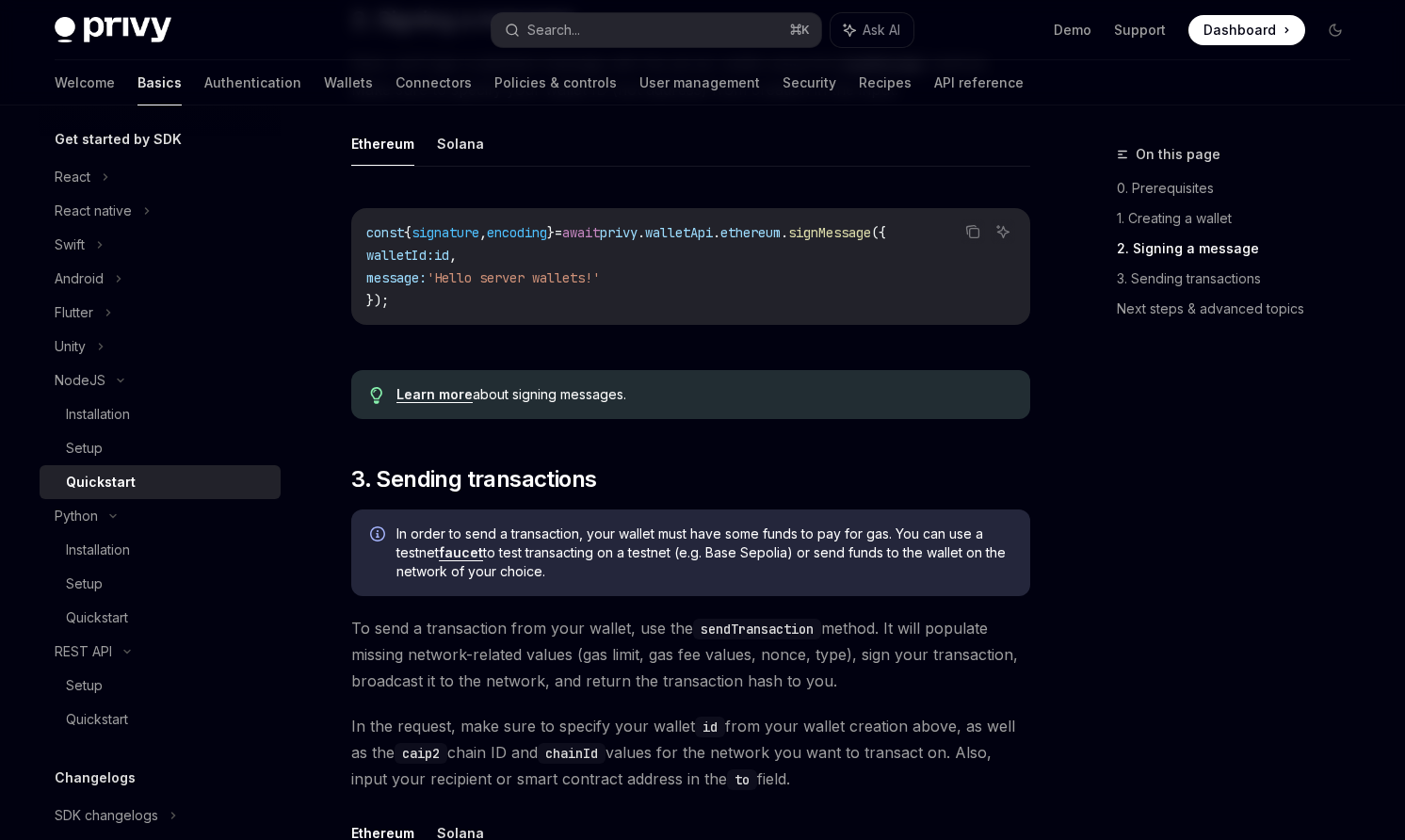 scroll, scrollTop: 494, scrollLeft: 0, axis: vertical 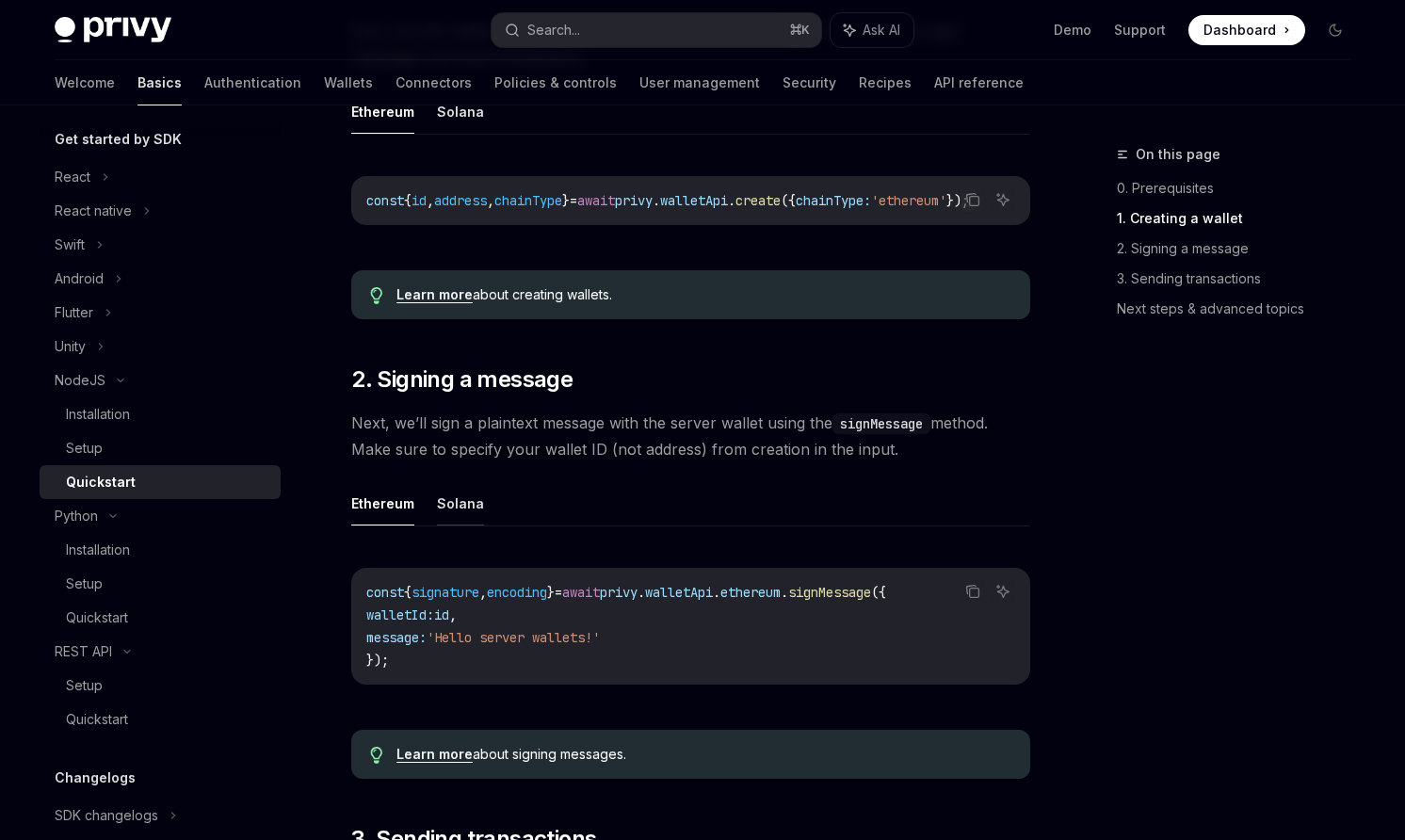 click on "Solana" at bounding box center [460, 111] 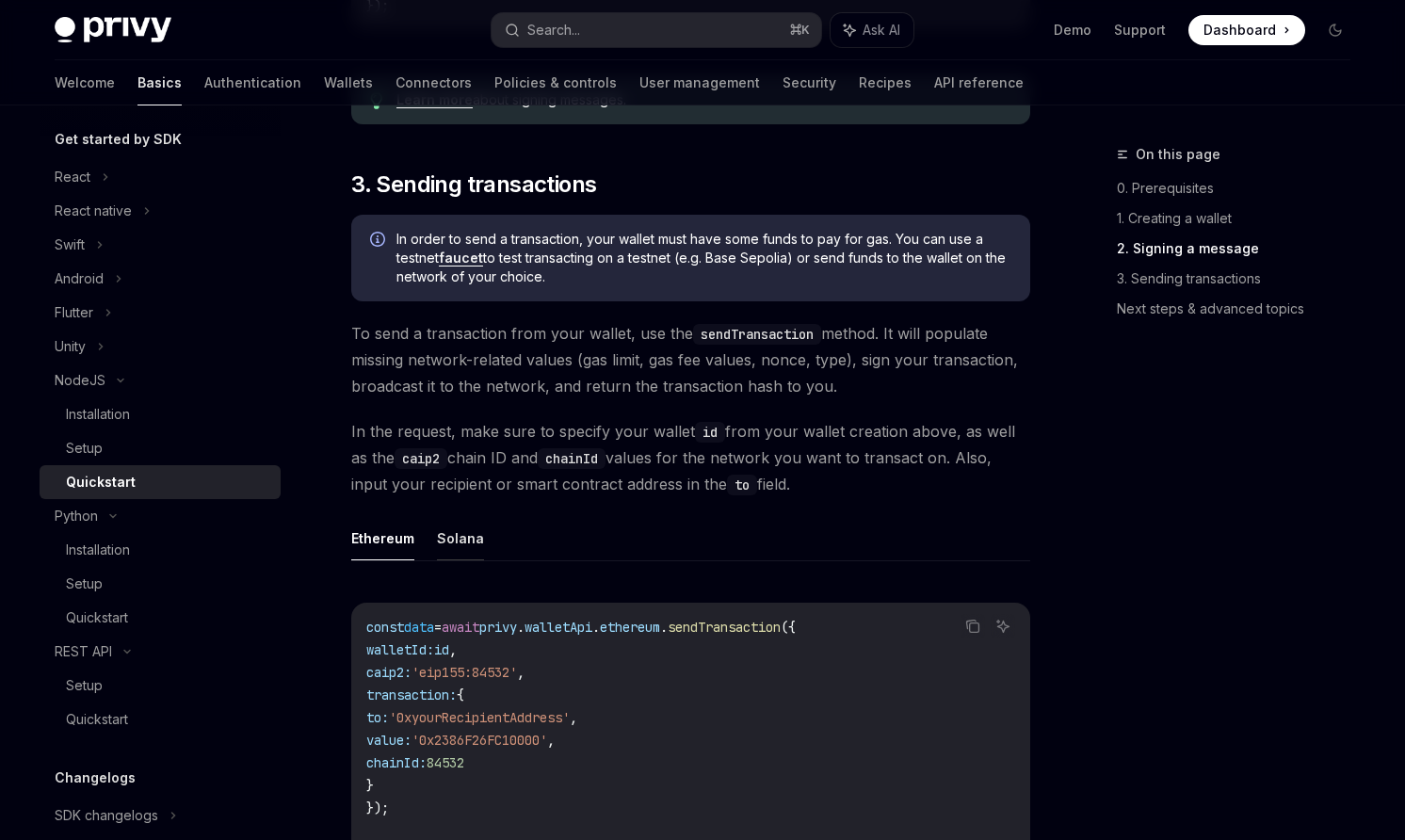 click on "Solana" at bounding box center (460, -566) 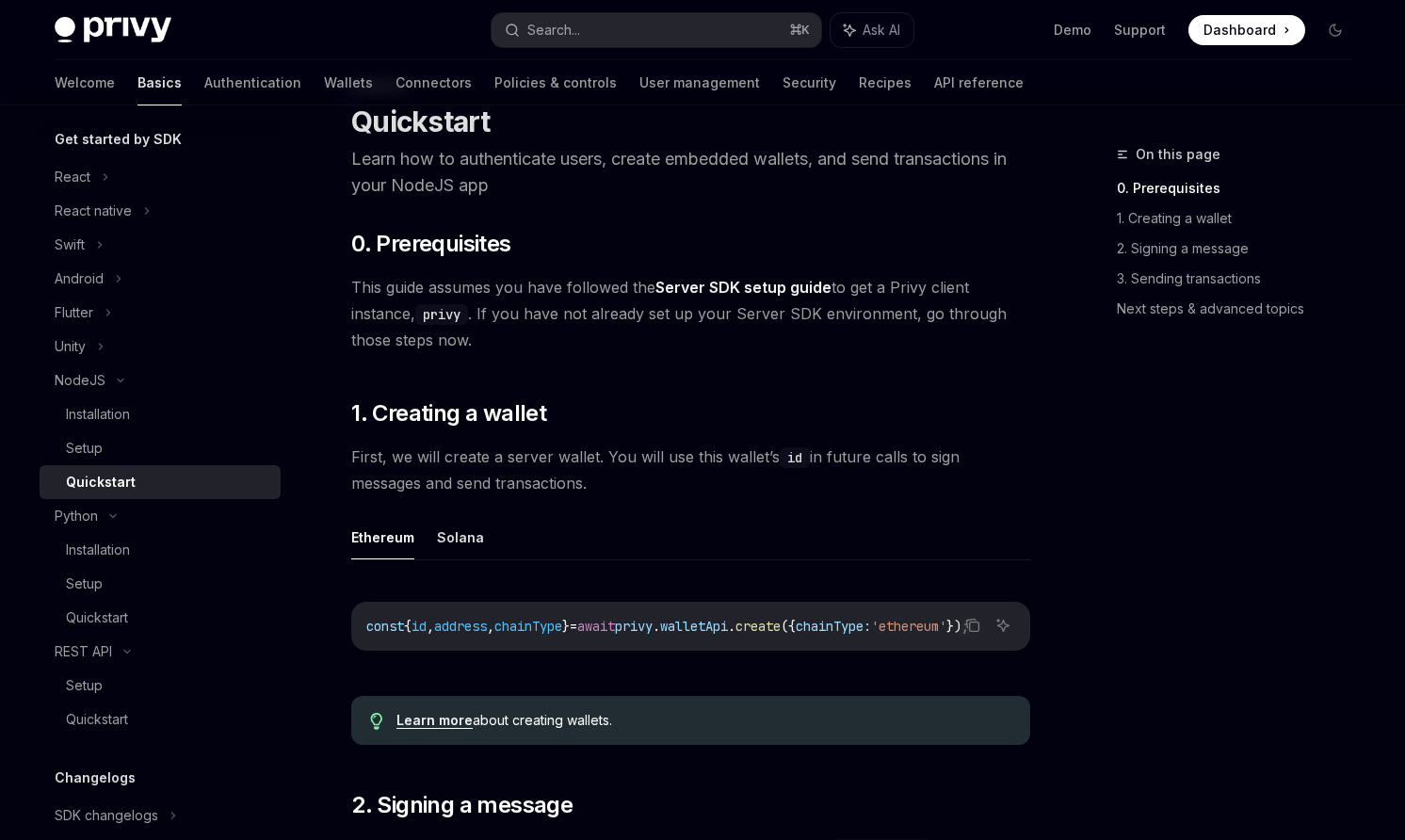 scroll, scrollTop: 0, scrollLeft: 0, axis: both 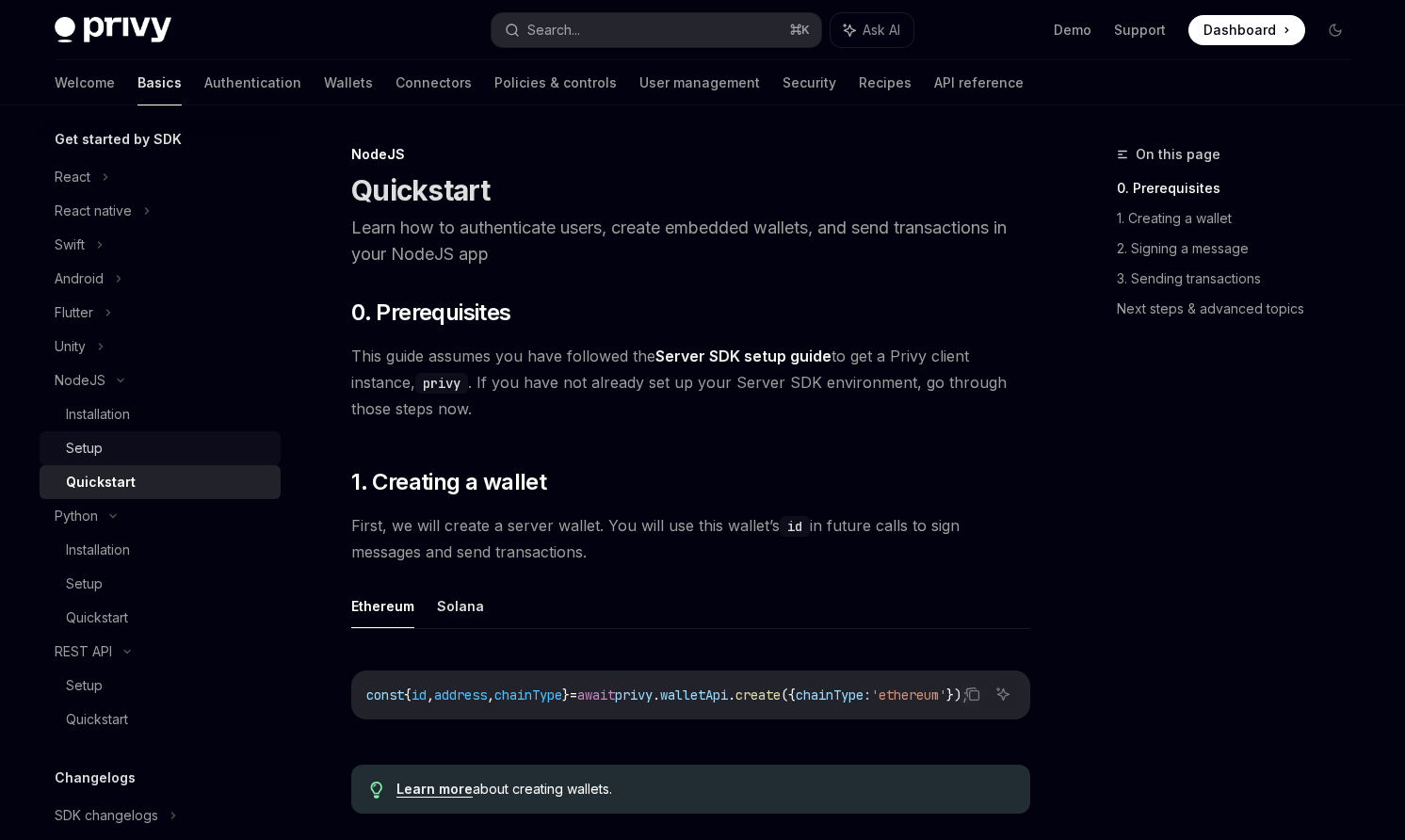 click on "Setup" at bounding box center [160, 448] 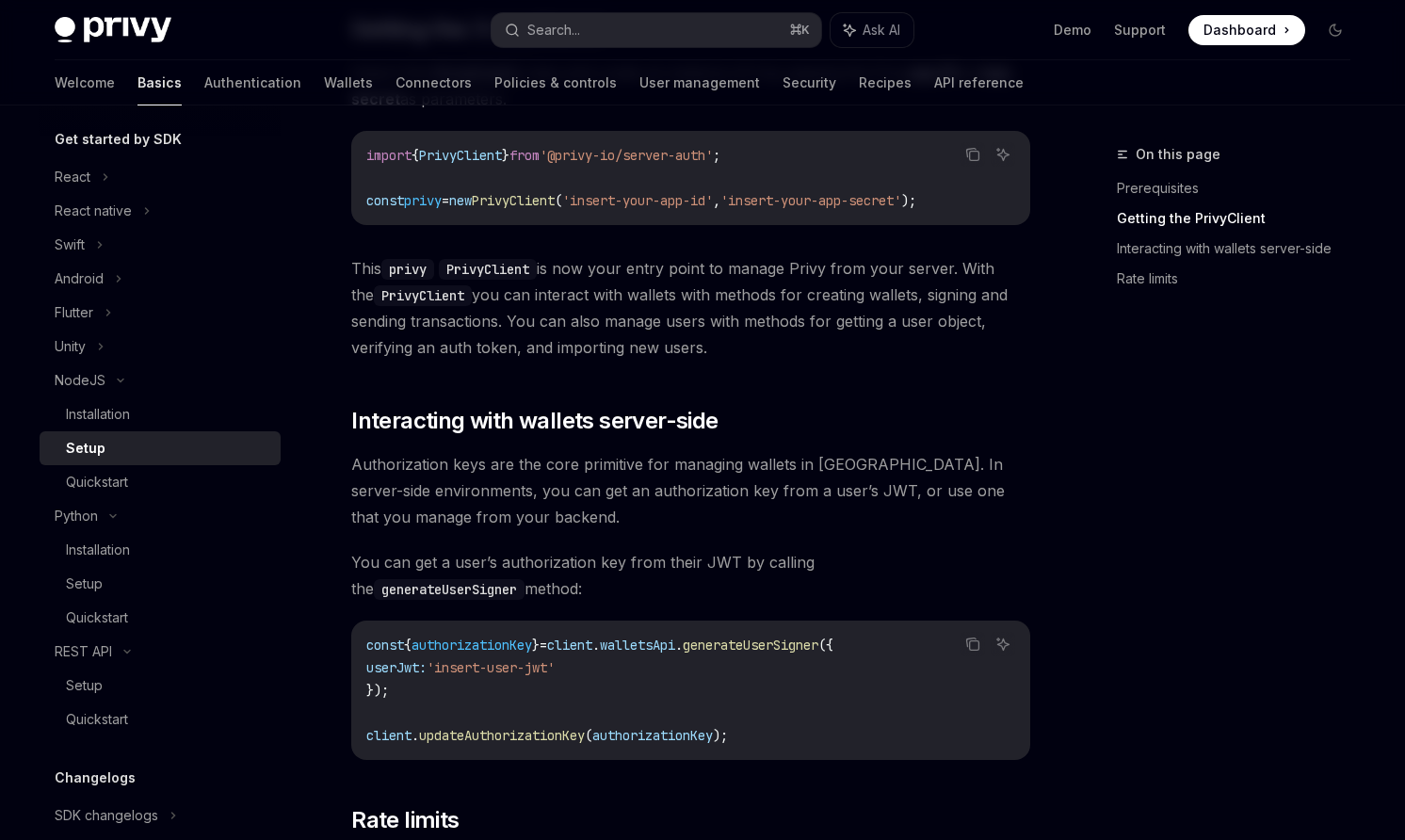 scroll, scrollTop: 313, scrollLeft: 0, axis: vertical 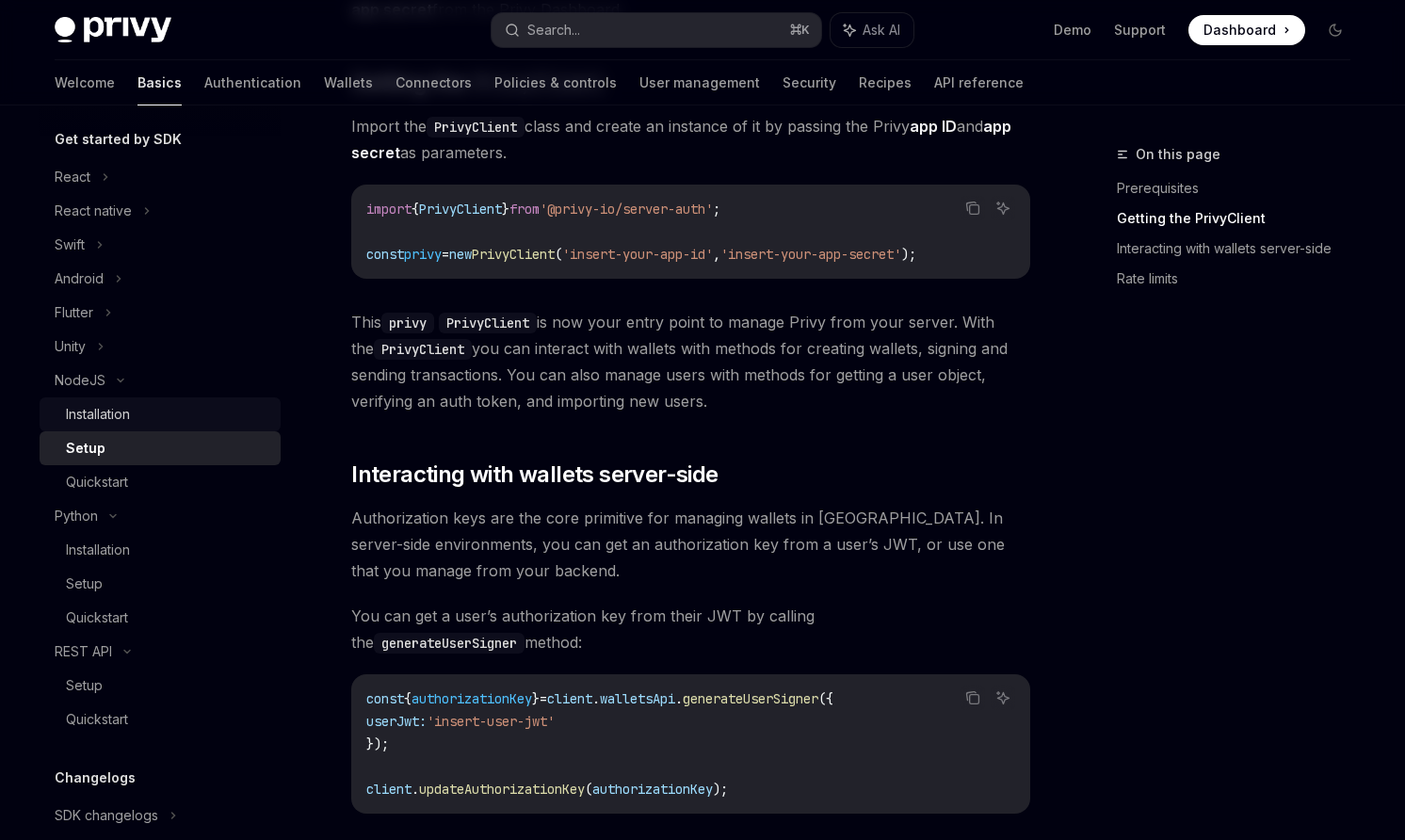 click on "Installation" at bounding box center [98, 414] 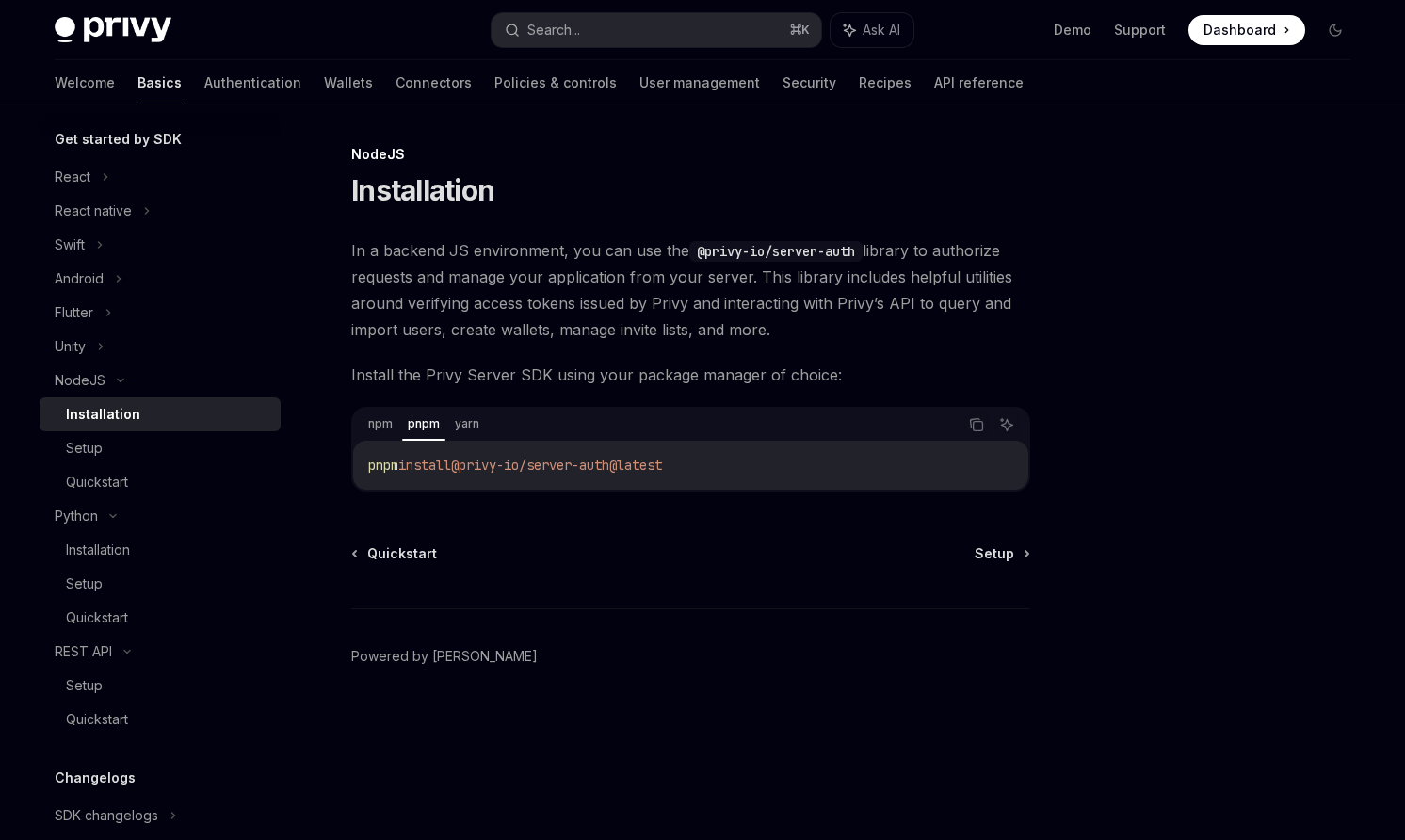 click on "@privy-io/server-auth@latest" at bounding box center [557, 465] 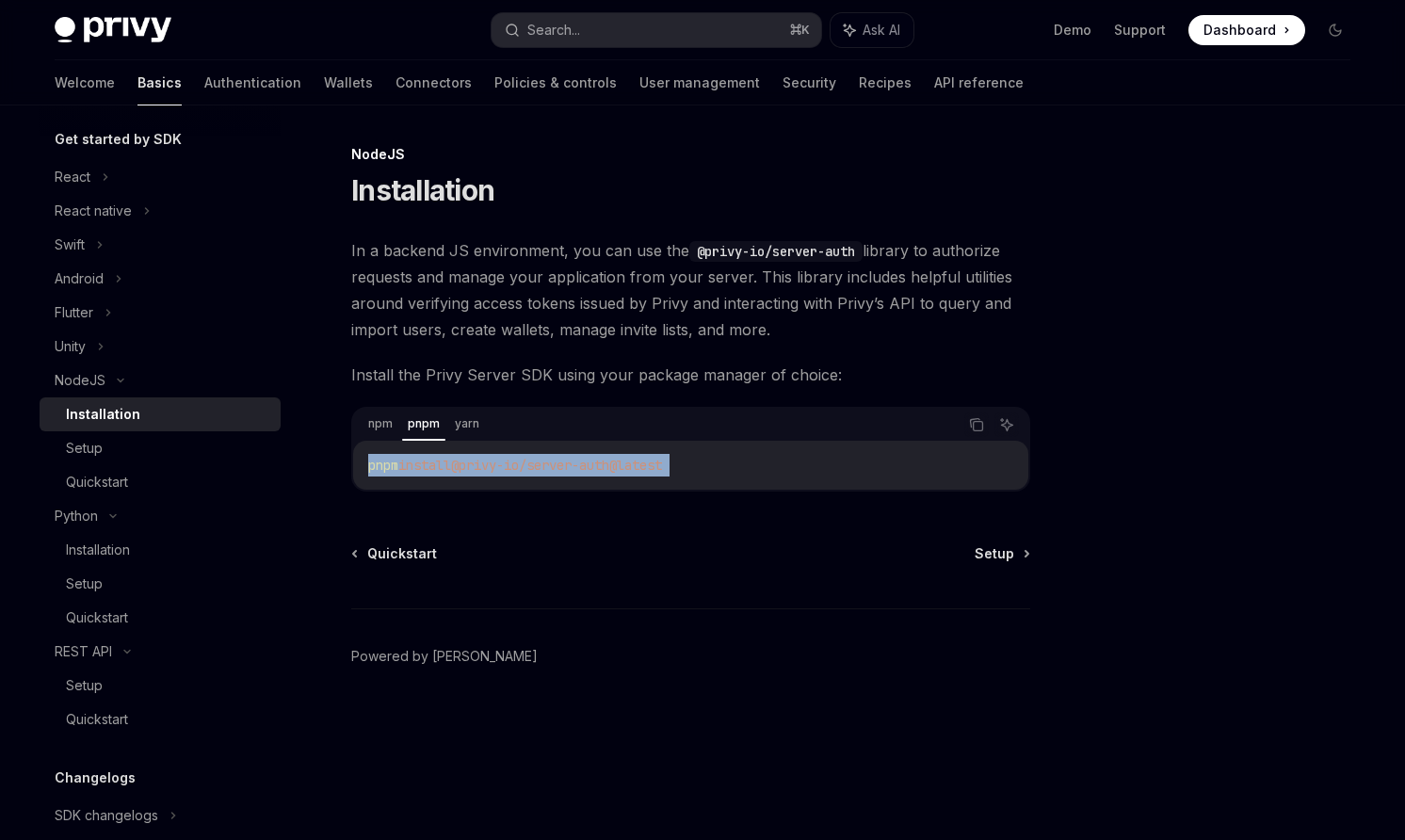 copy on "pnpm  install  @privy-io/server-auth@latest" 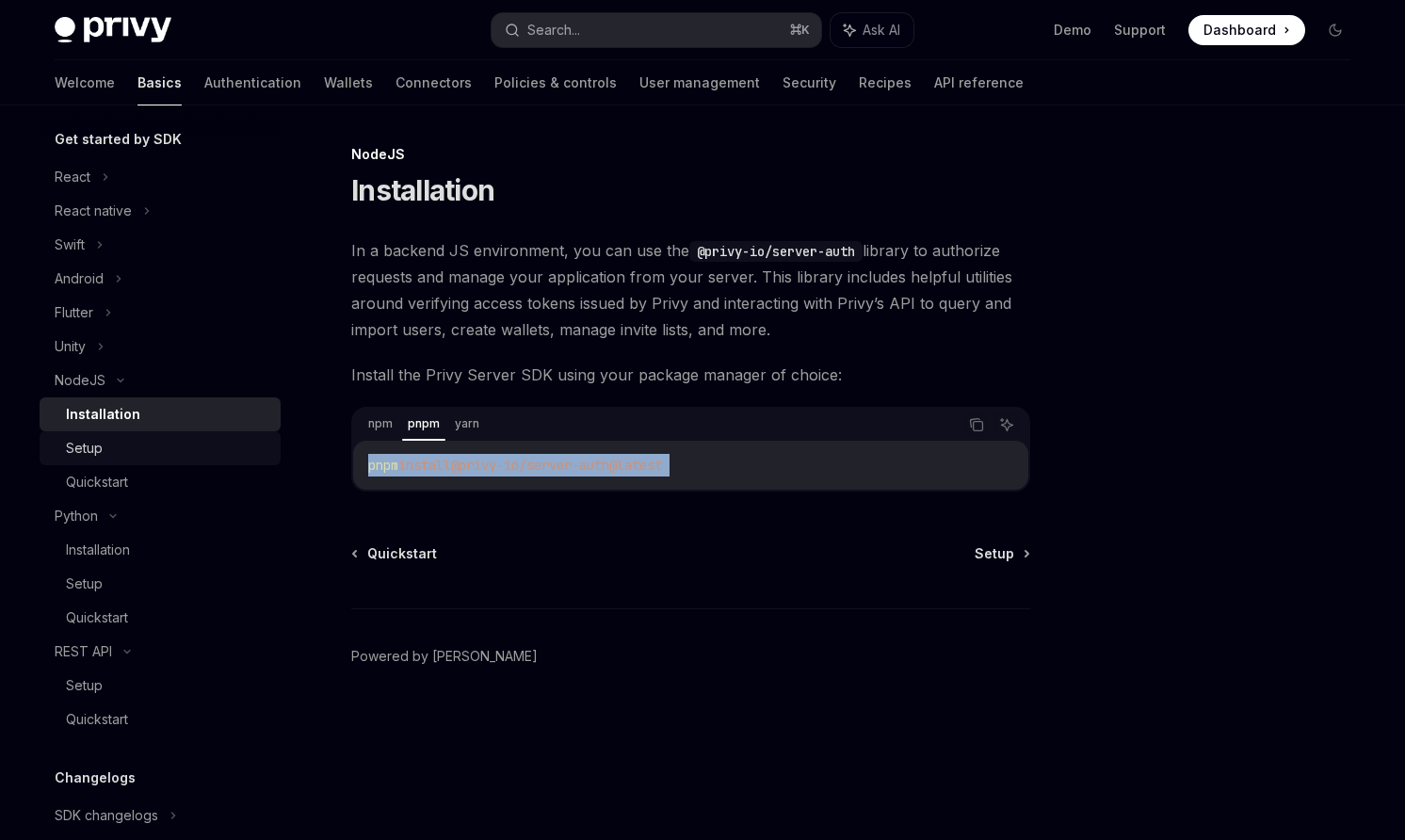 click on "Setup" at bounding box center [168, 448] 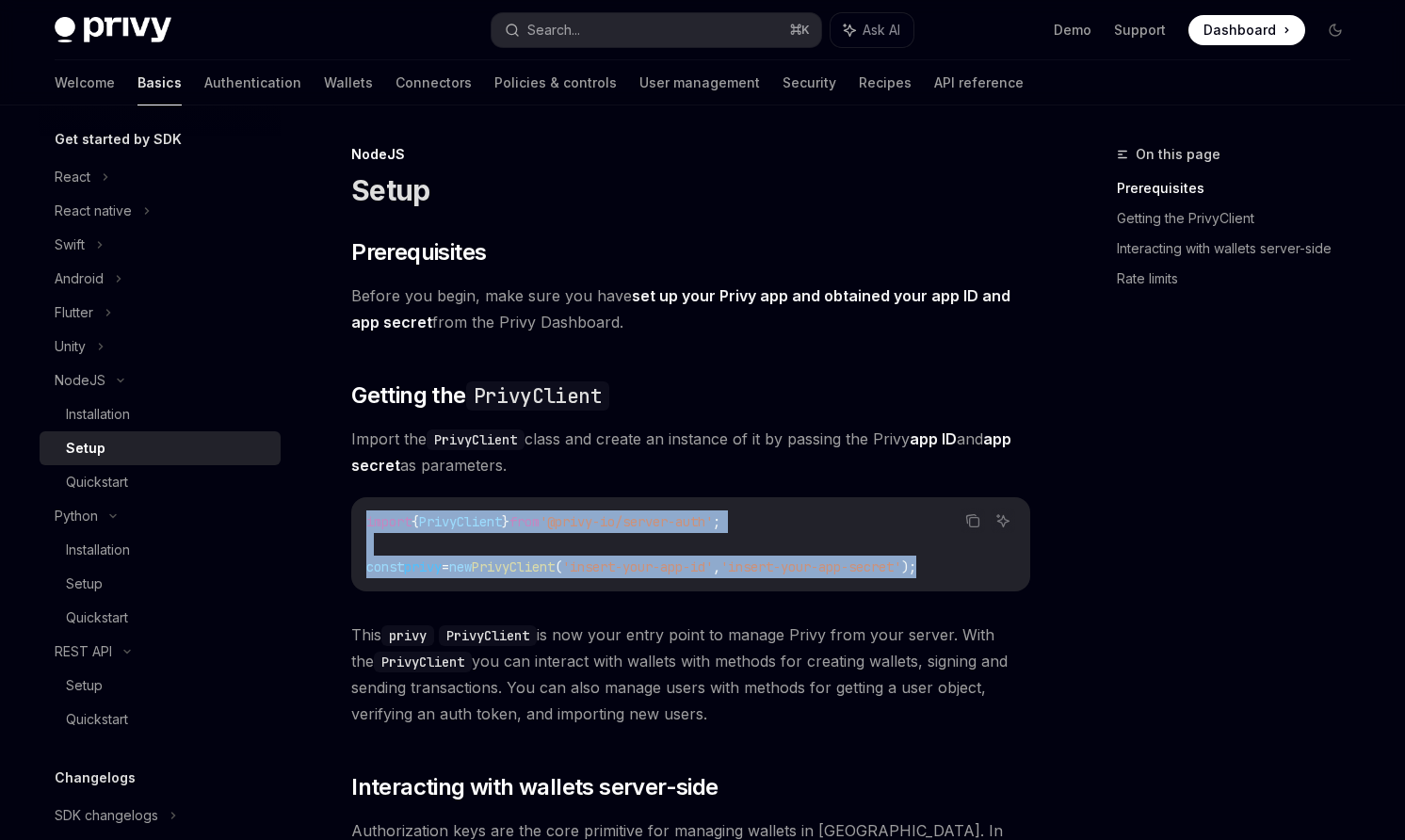 drag, startPoint x: 365, startPoint y: 519, endPoint x: 988, endPoint y: 566, distance: 624.77036 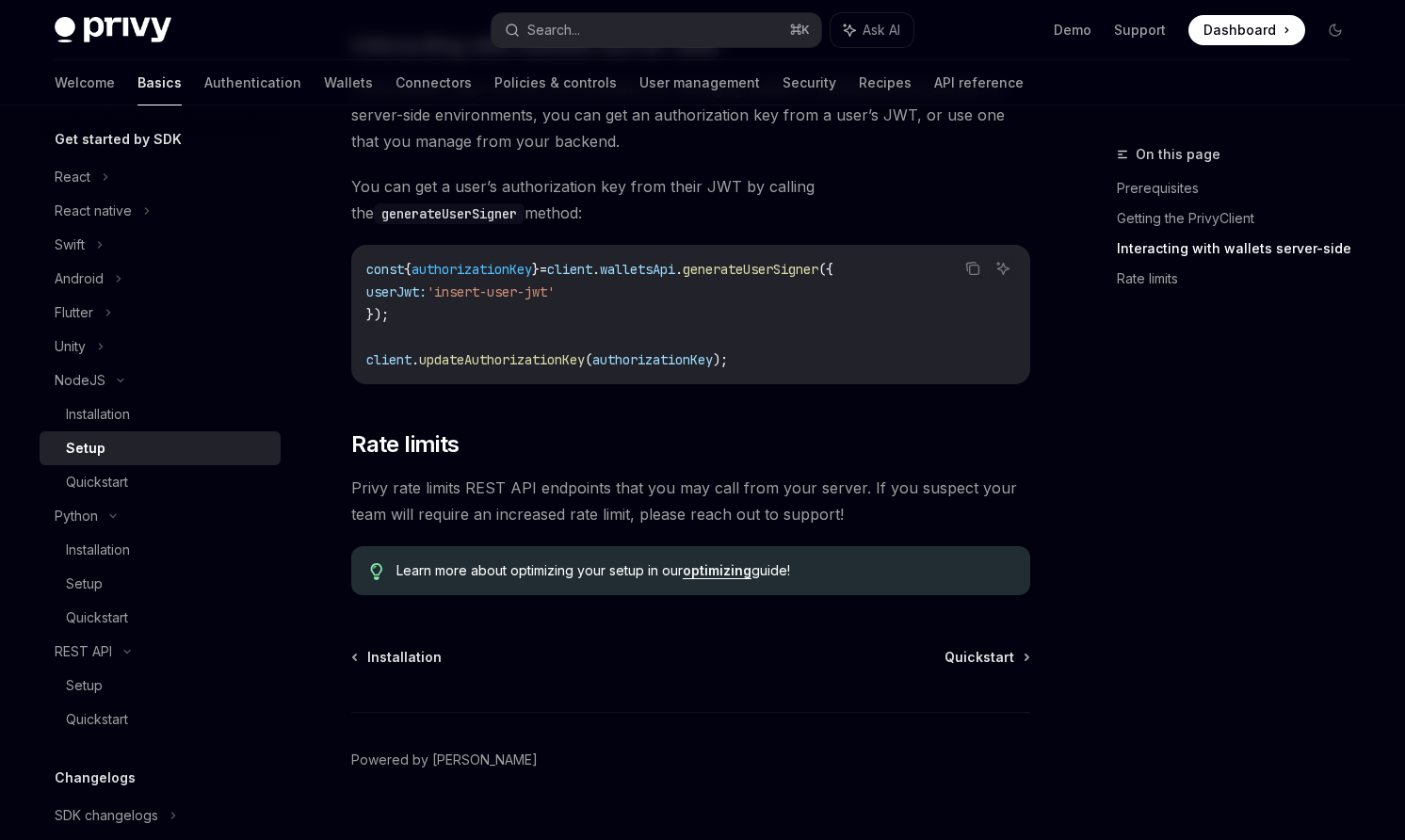 scroll, scrollTop: 740, scrollLeft: 0, axis: vertical 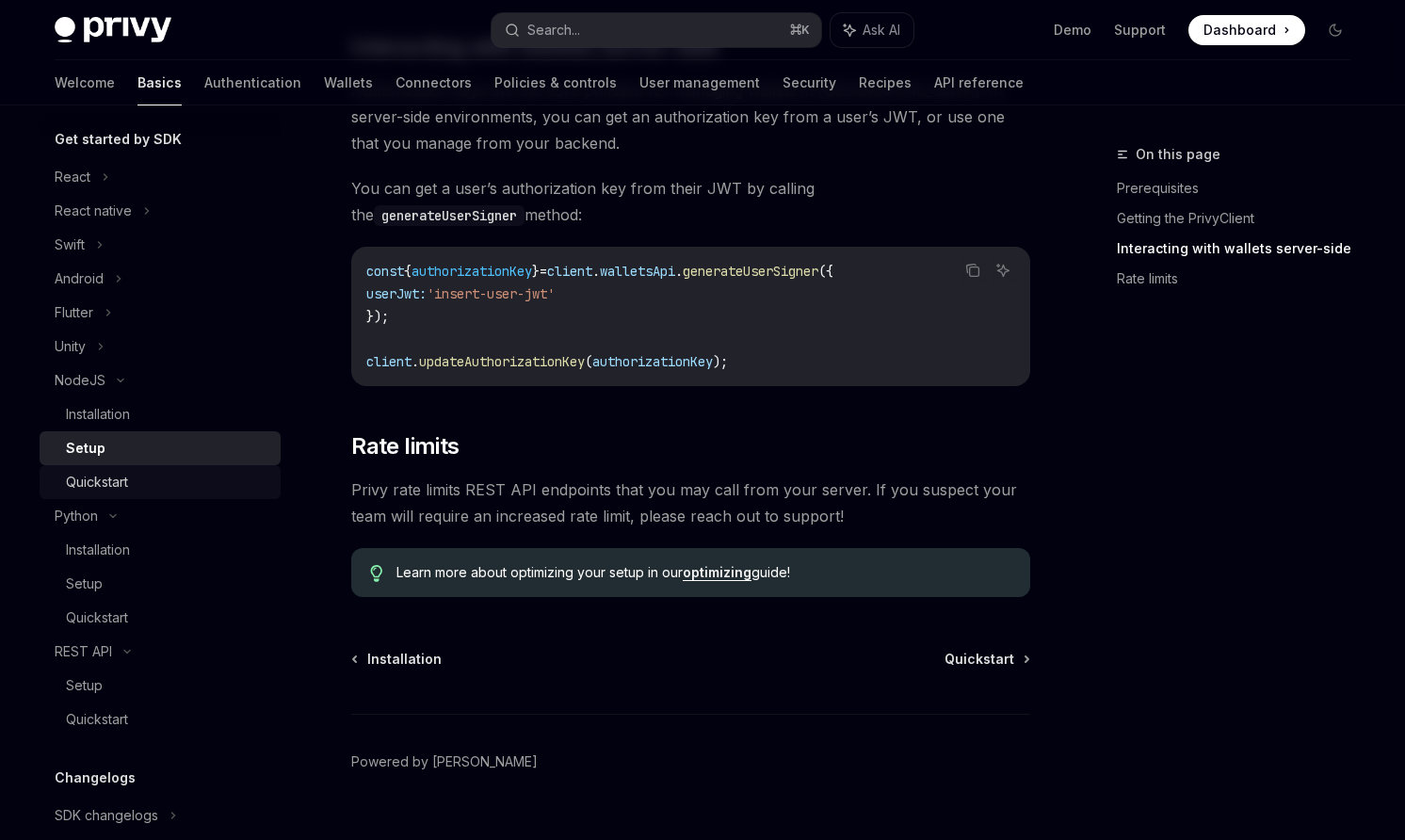 click on "Quickstart" at bounding box center (168, 482) 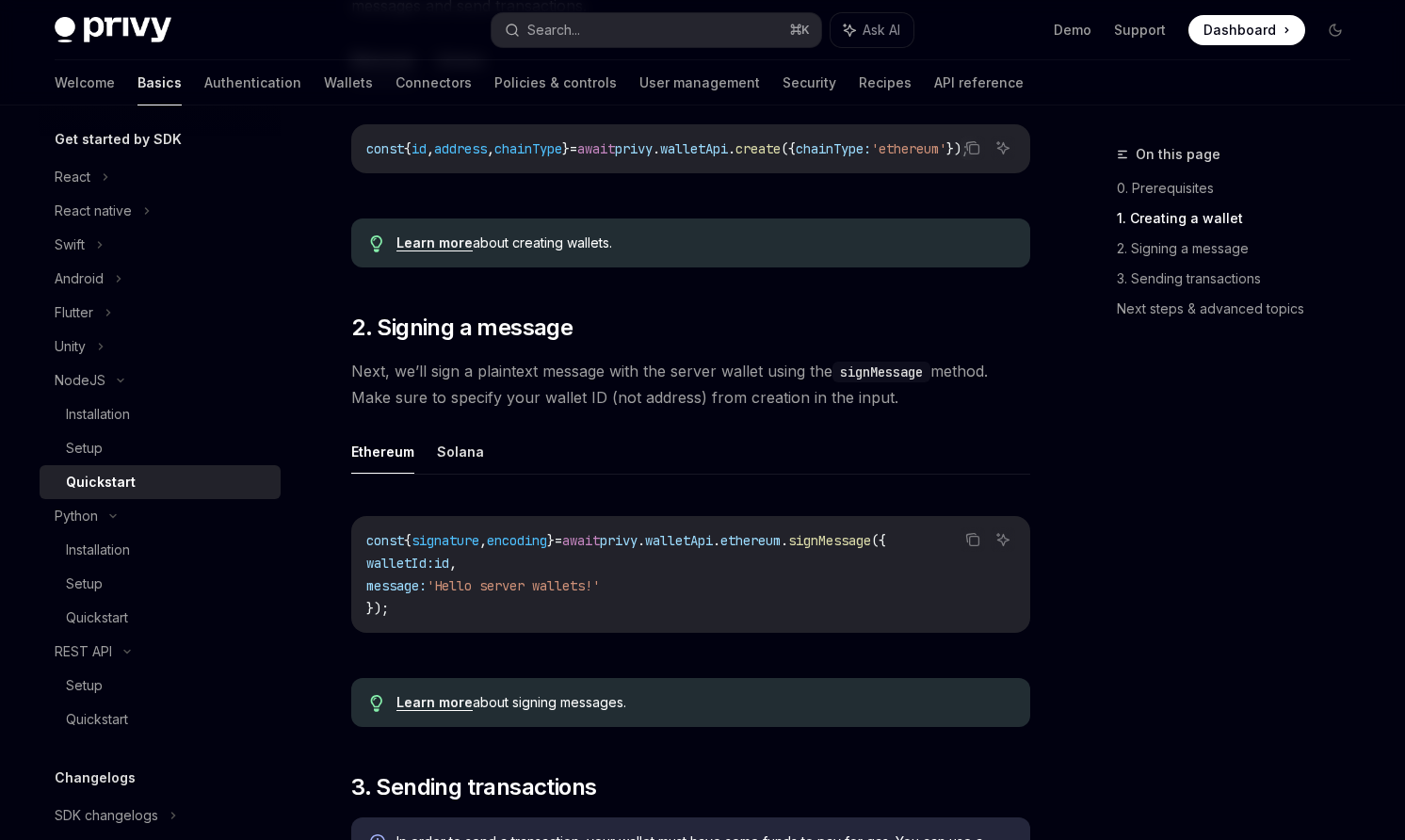 scroll, scrollTop: 588, scrollLeft: 0, axis: vertical 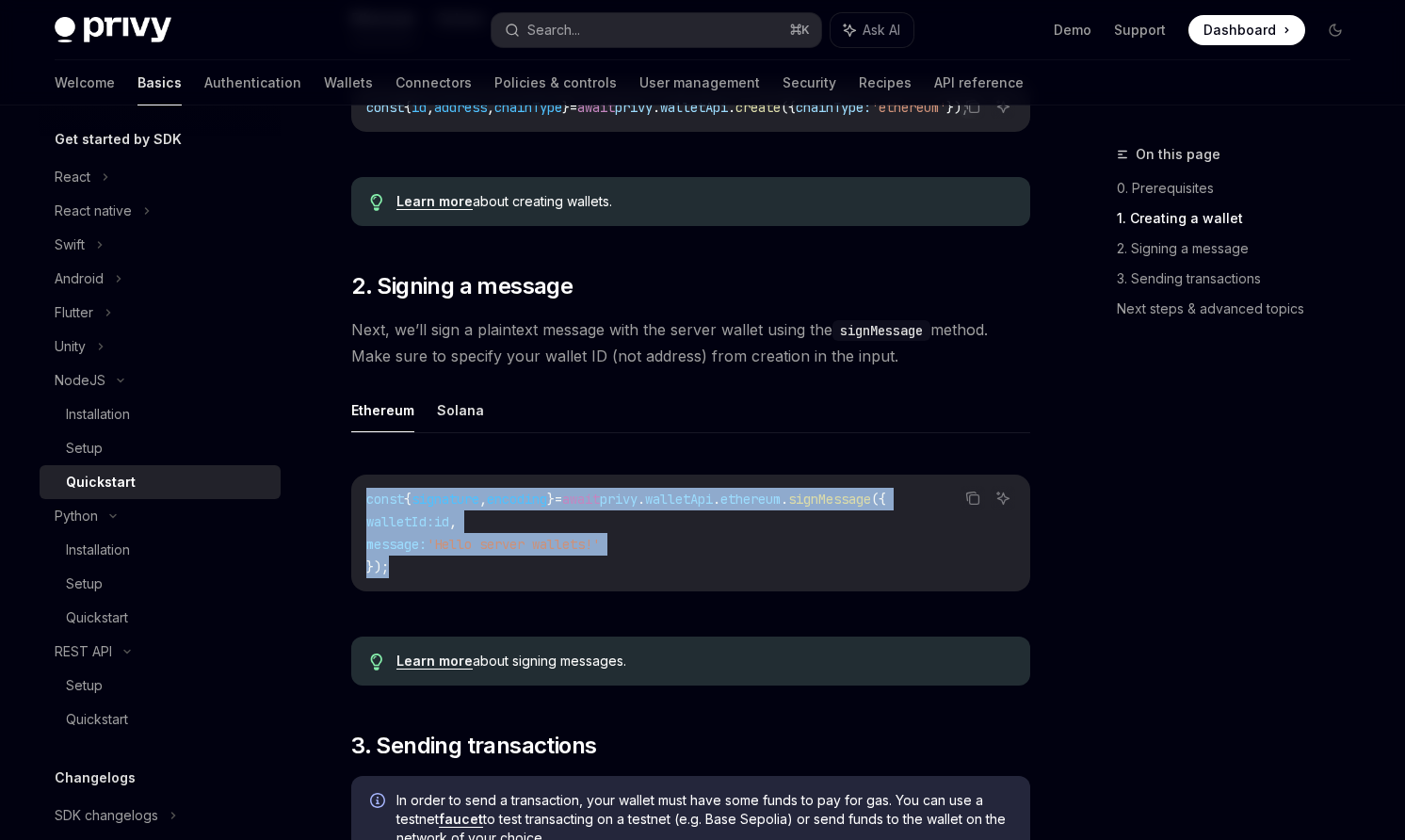 drag, startPoint x: 393, startPoint y: 576, endPoint x: 350, endPoint y: 498, distance: 89.06739 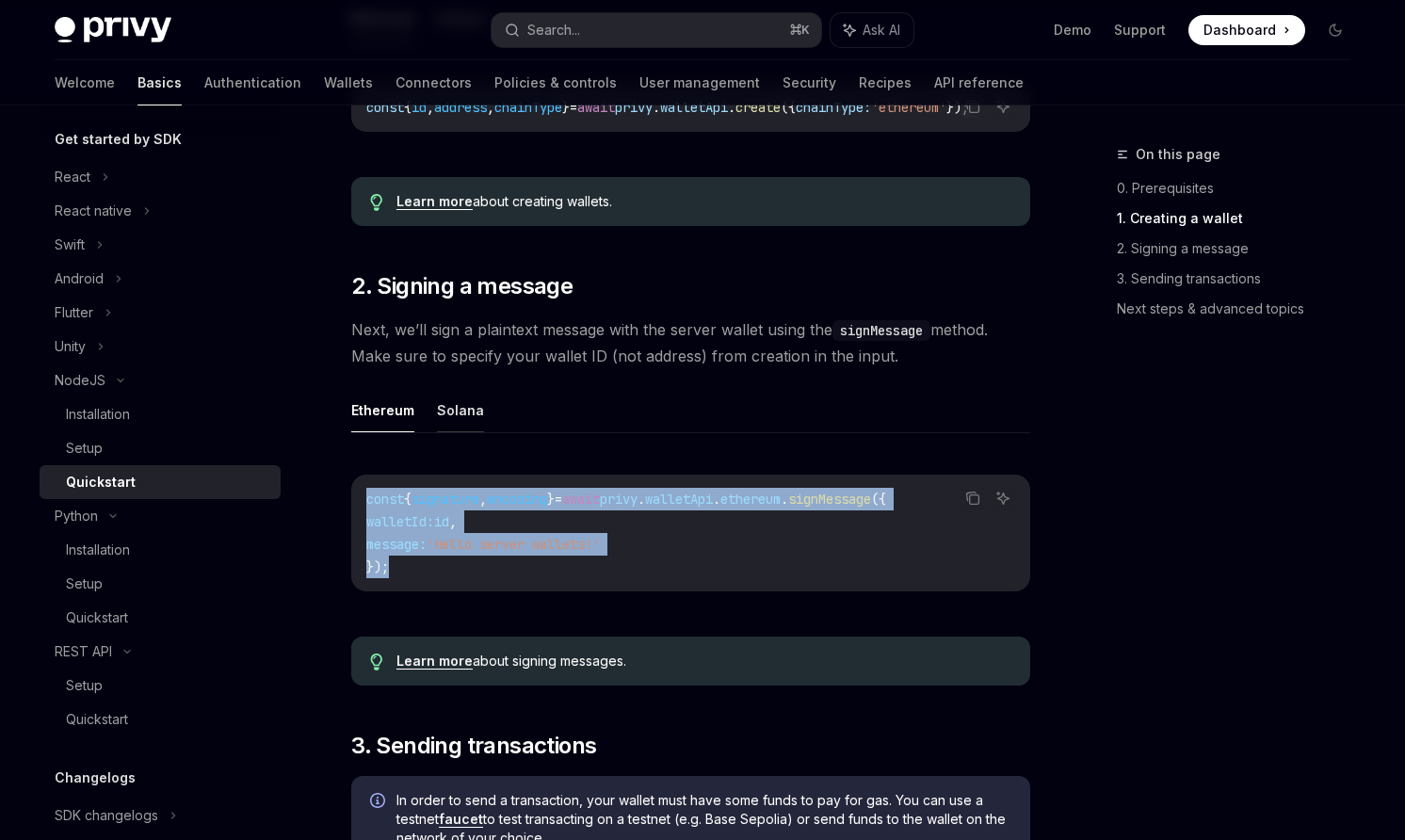 click on "Solana" at bounding box center [460, 18] 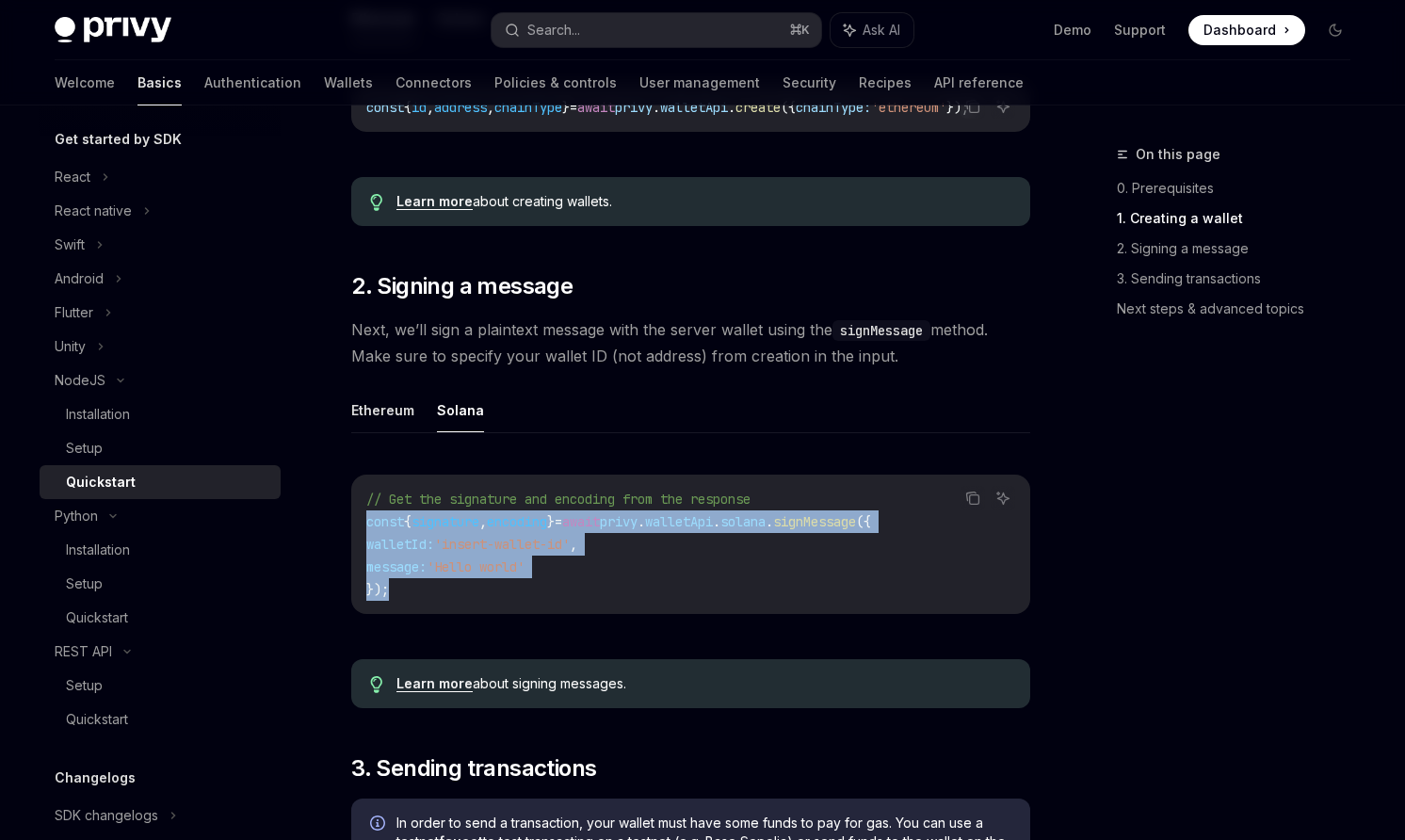 drag, startPoint x: 399, startPoint y: 603, endPoint x: 362, endPoint y: 525, distance: 86.33076 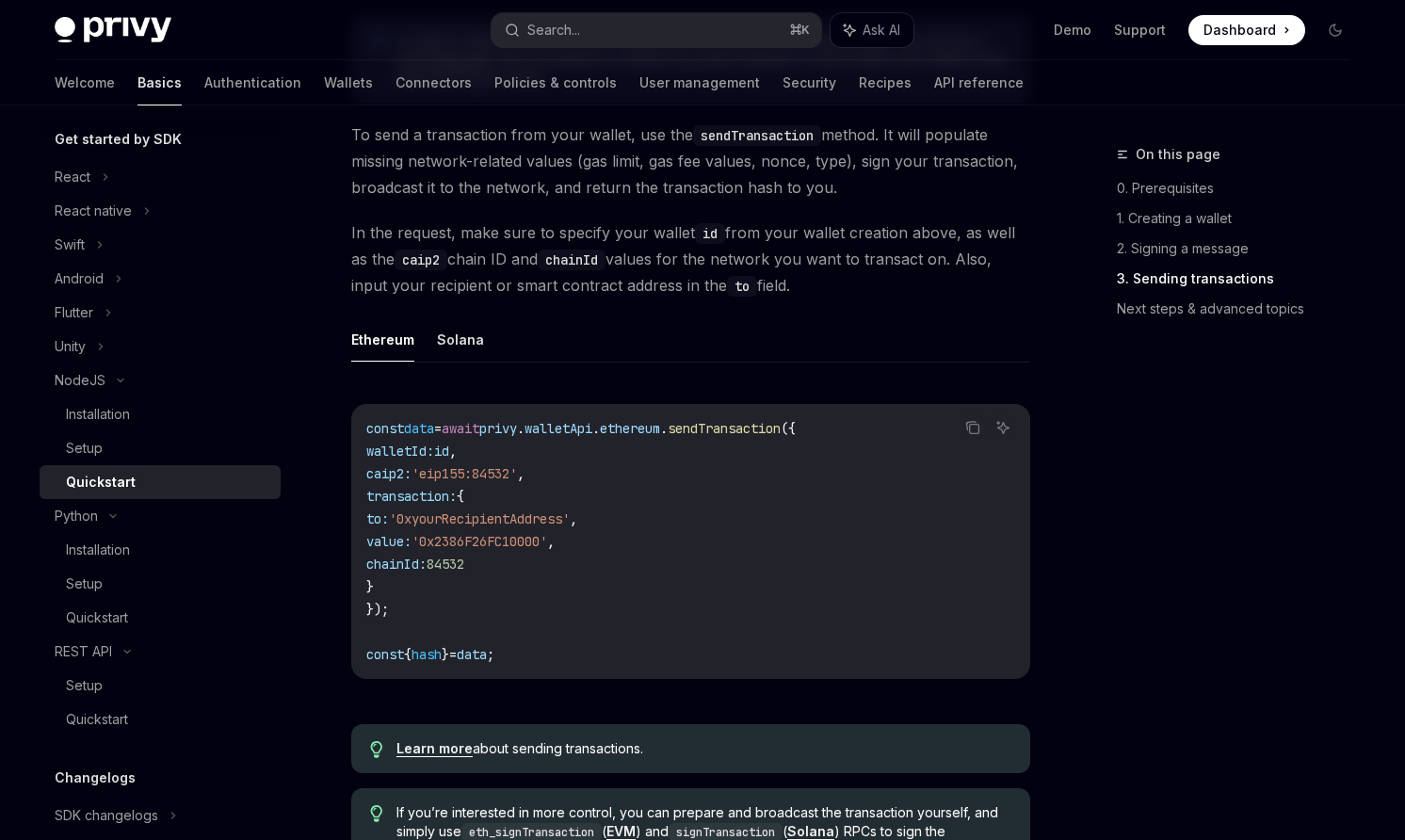 scroll, scrollTop: 1380, scrollLeft: 0, axis: vertical 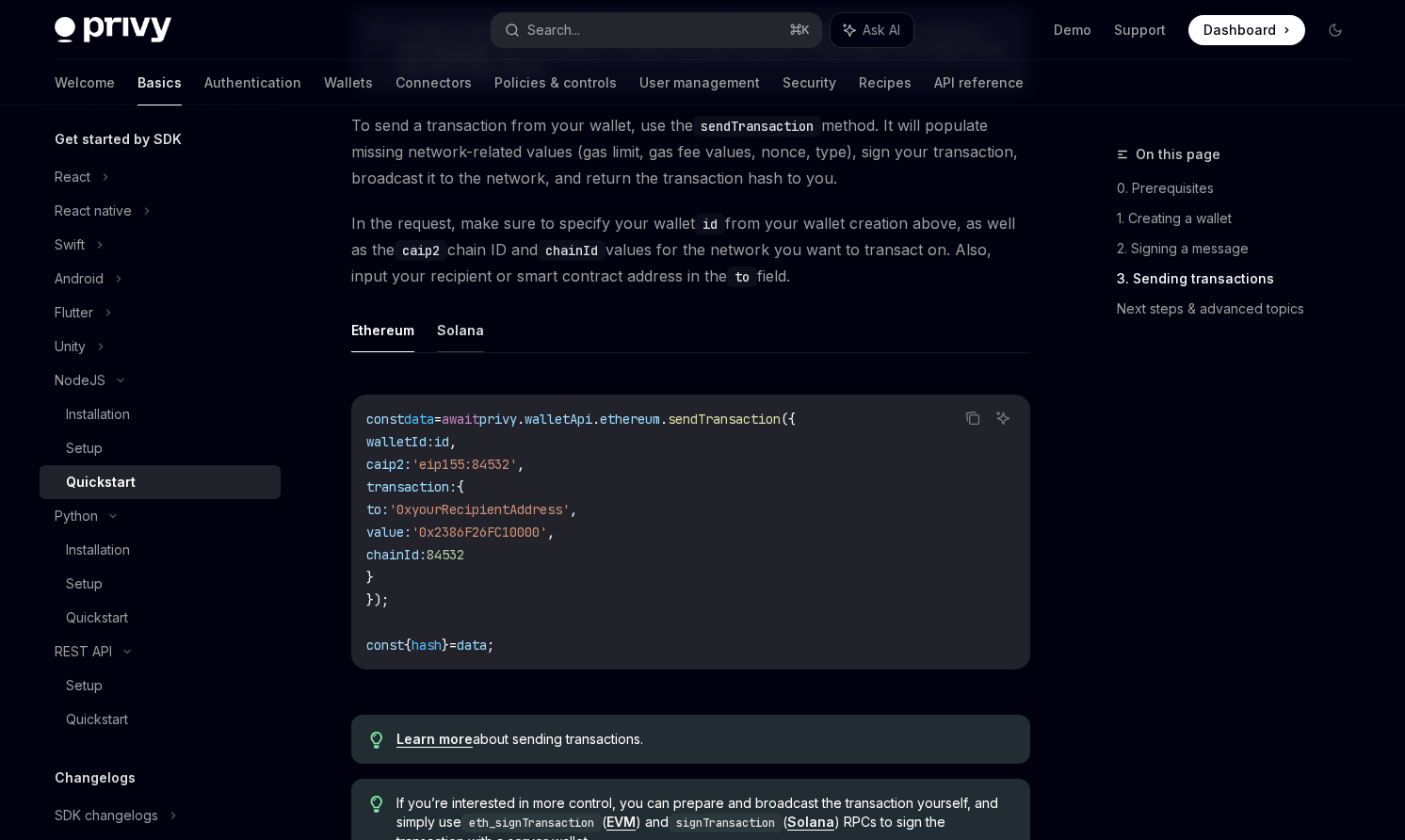 click on "Solana" at bounding box center [460, -774] 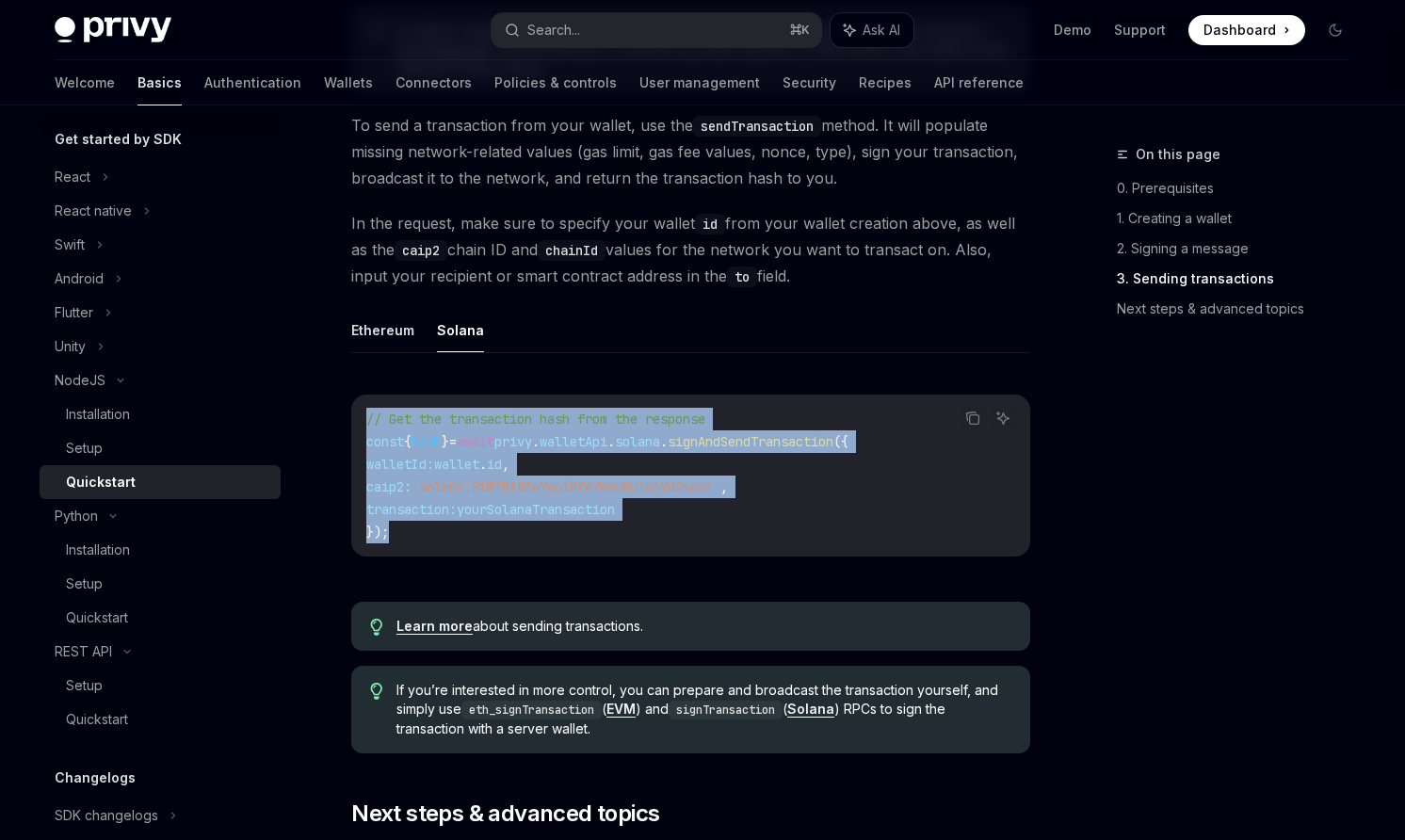 drag, startPoint x: 395, startPoint y: 553, endPoint x: 367, endPoint y: 434, distance: 122.24974 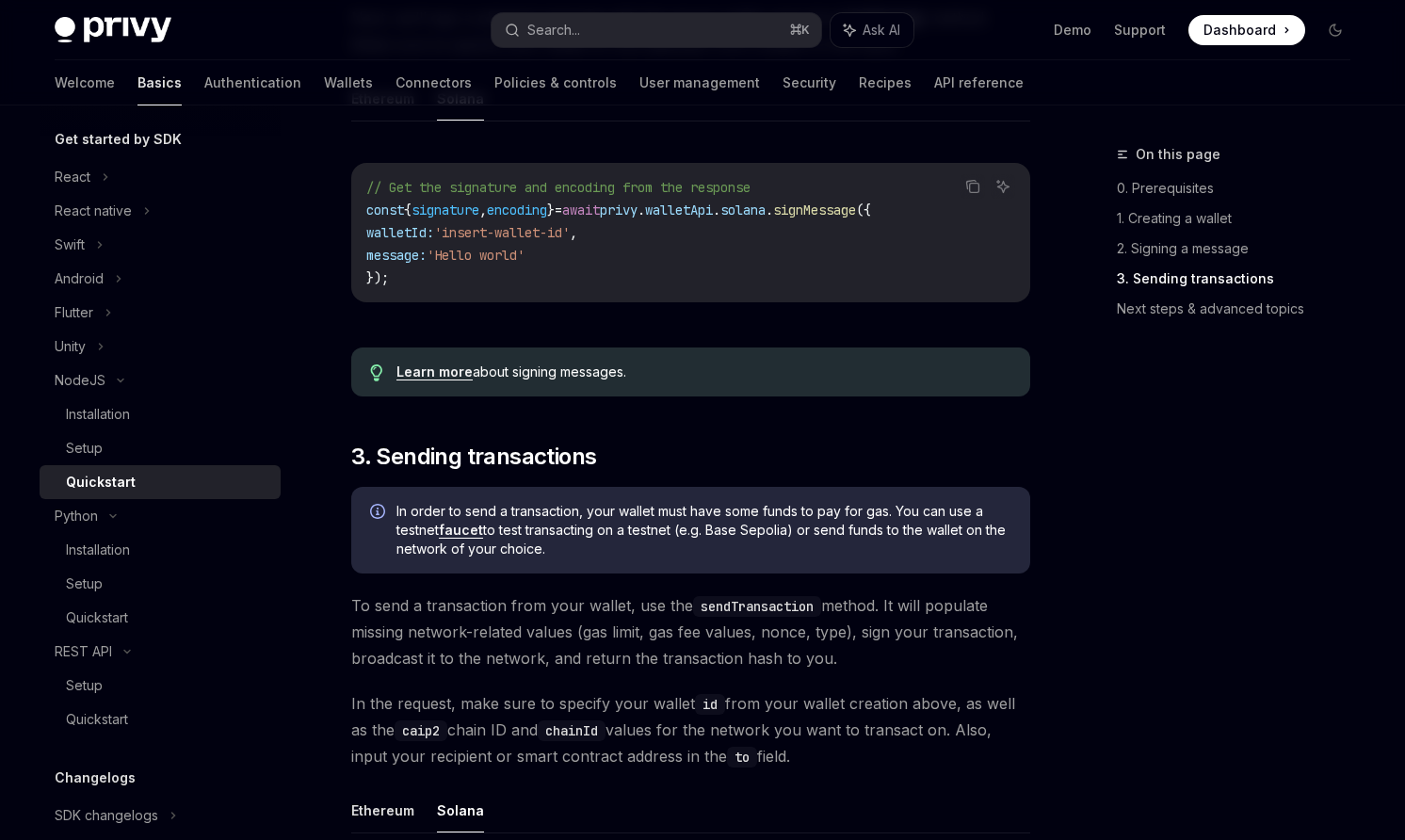 scroll, scrollTop: 745, scrollLeft: 0, axis: vertical 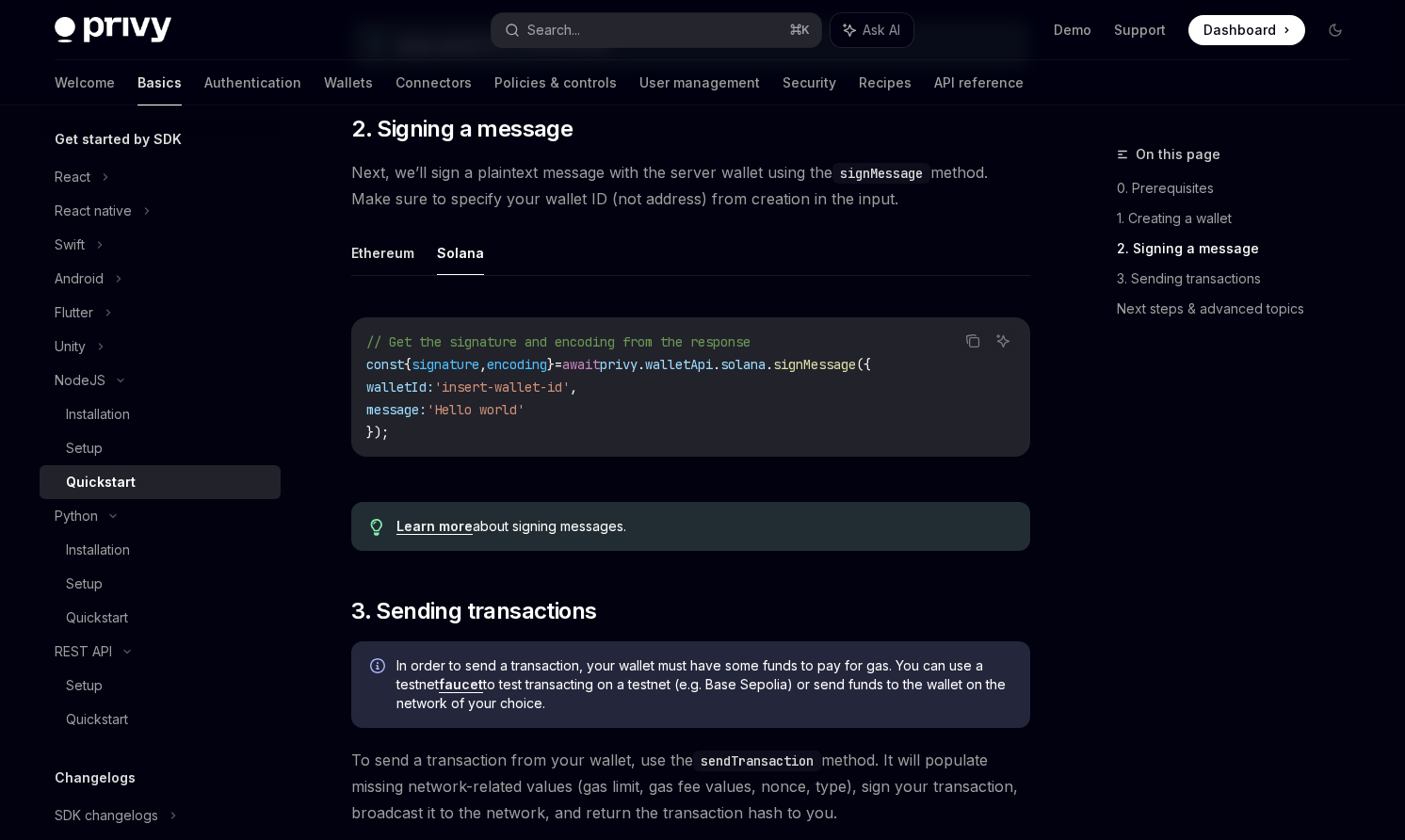 click on "// Get the signature and encoding from the response" at bounding box center [558, 342] 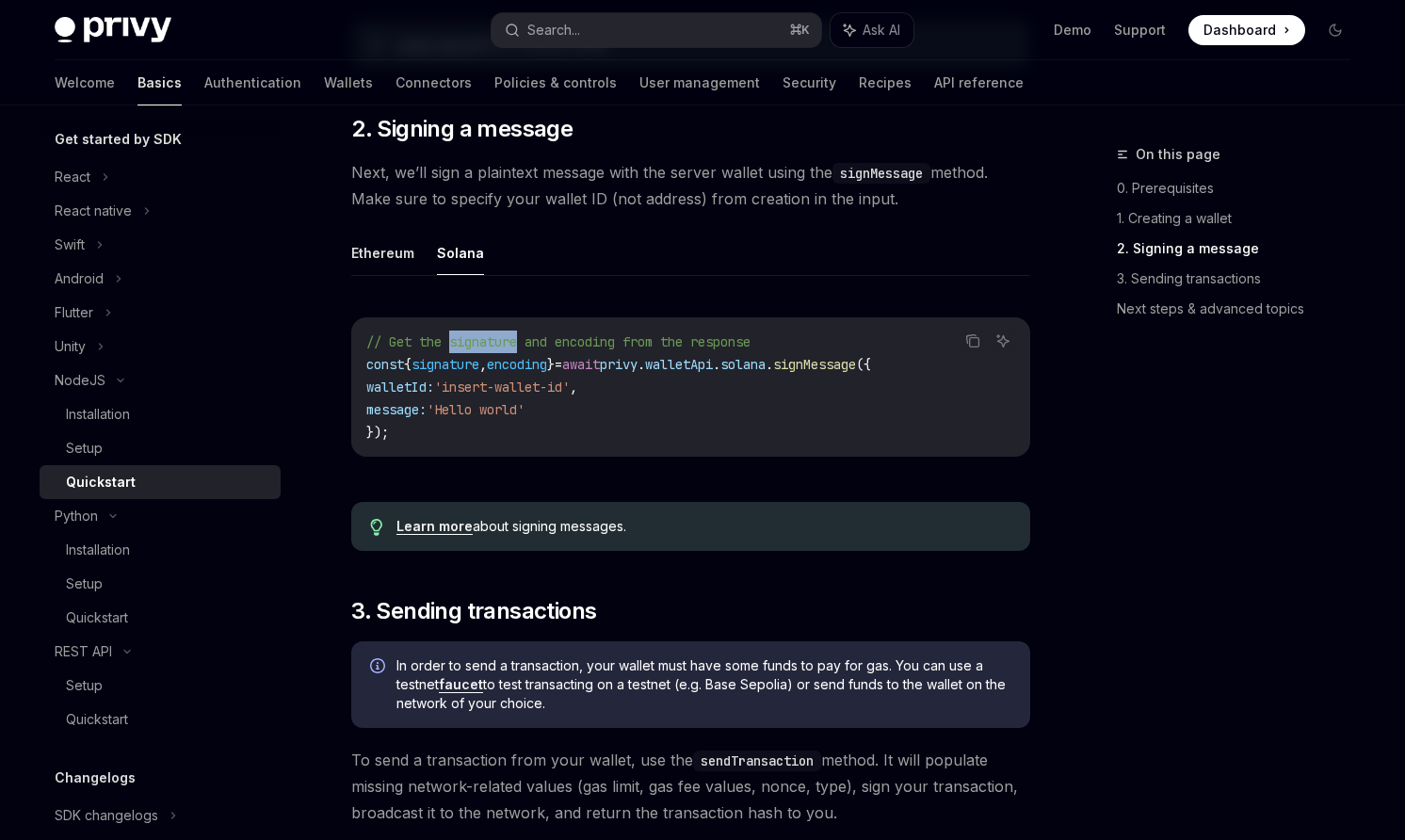click on "// Get the signature and encoding from the response" at bounding box center (558, 342) 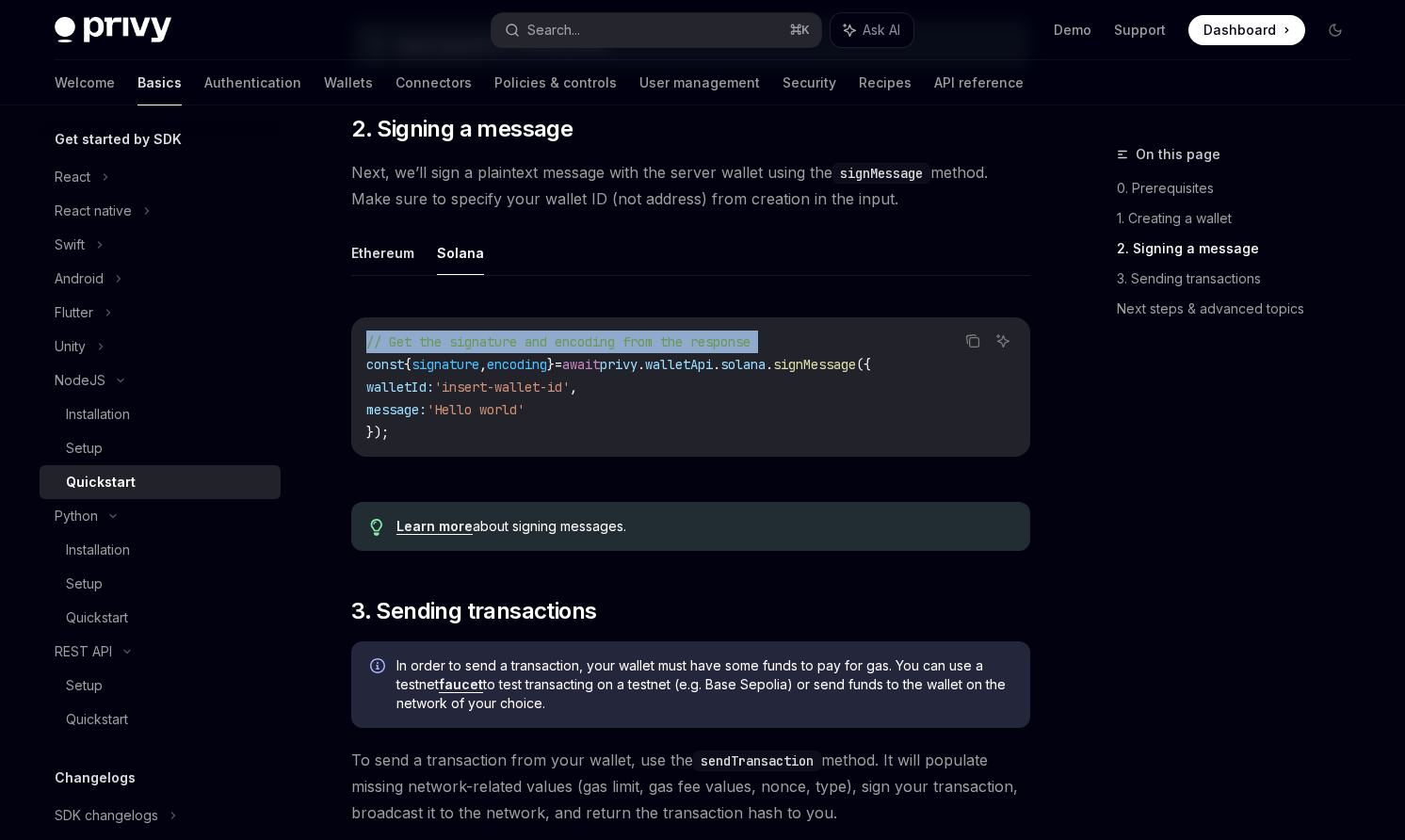 click on "// Get the signature and encoding from the response" at bounding box center (558, 342) 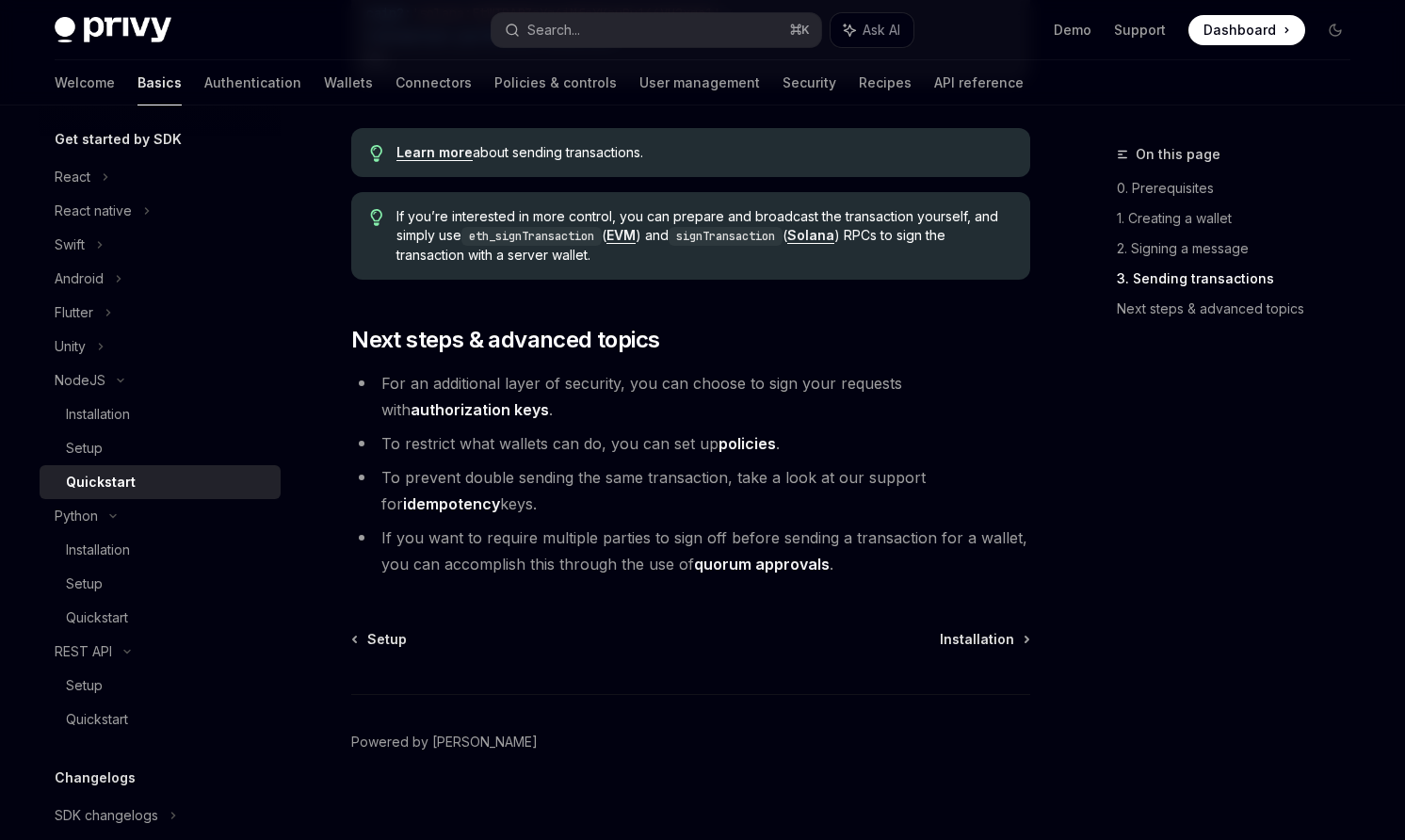 scroll, scrollTop: 1869, scrollLeft: 0, axis: vertical 